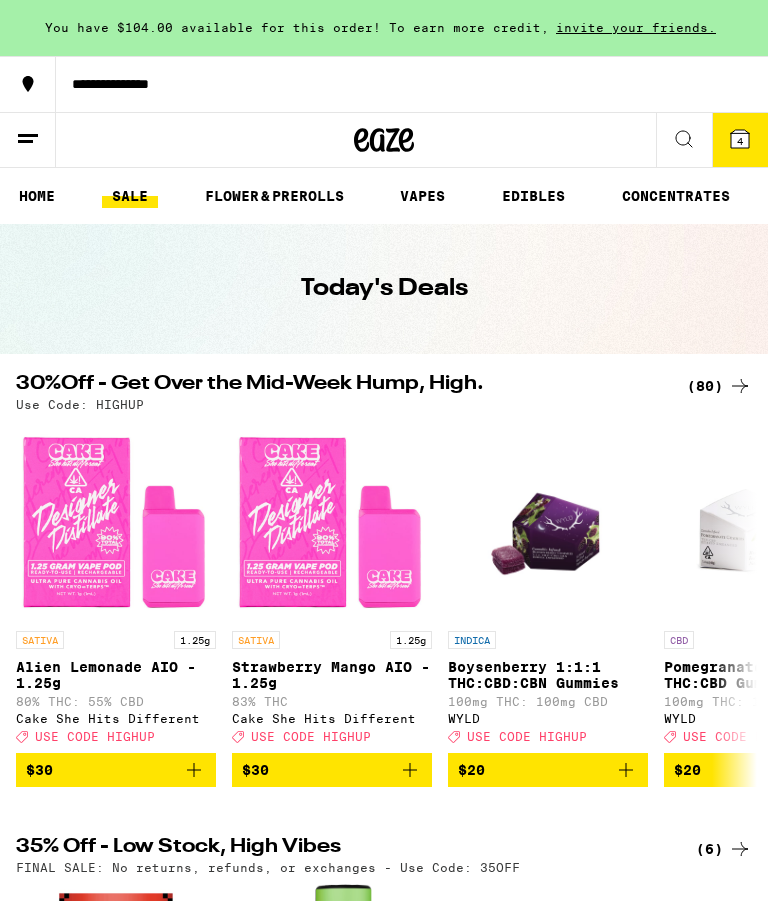 scroll, scrollTop: 0, scrollLeft: 0, axis: both 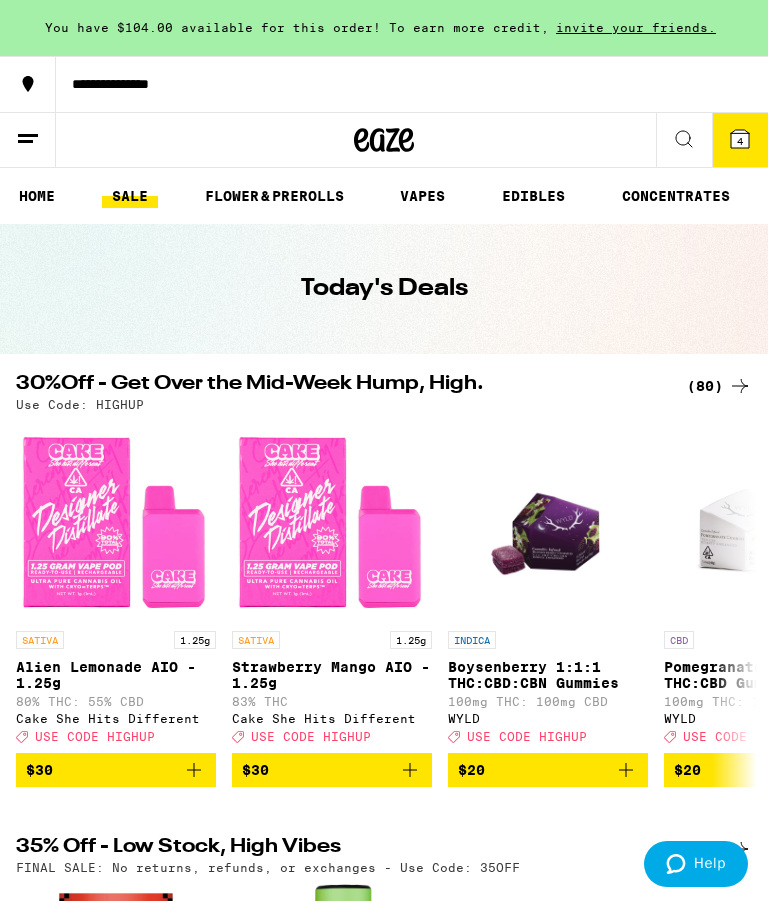 click on "(80)" at bounding box center [719, 386] 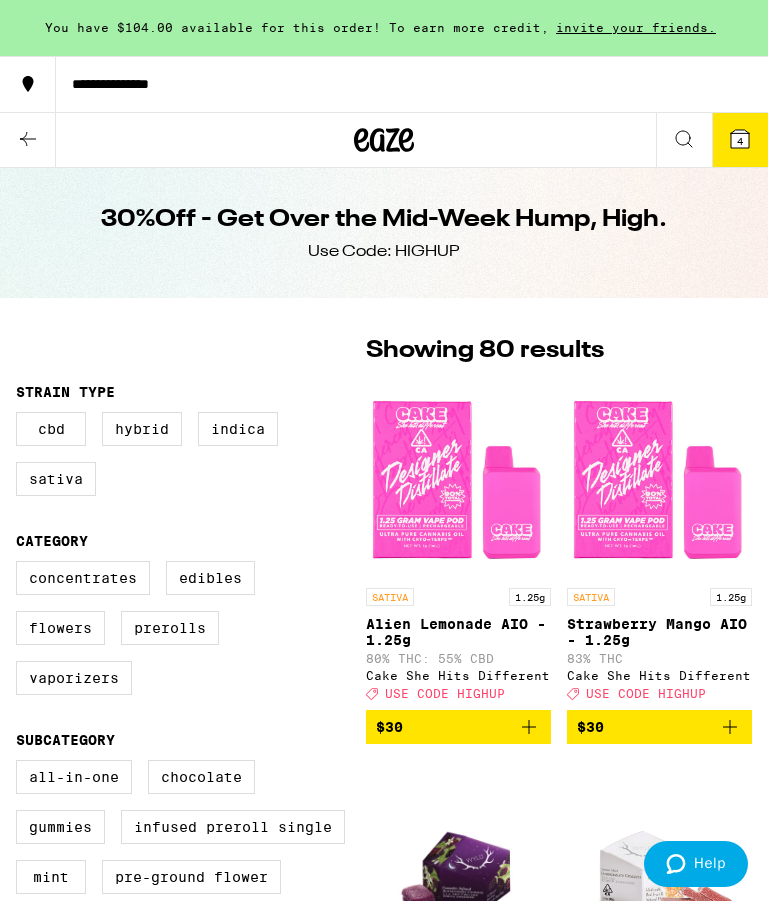 click at bounding box center [659, 478] 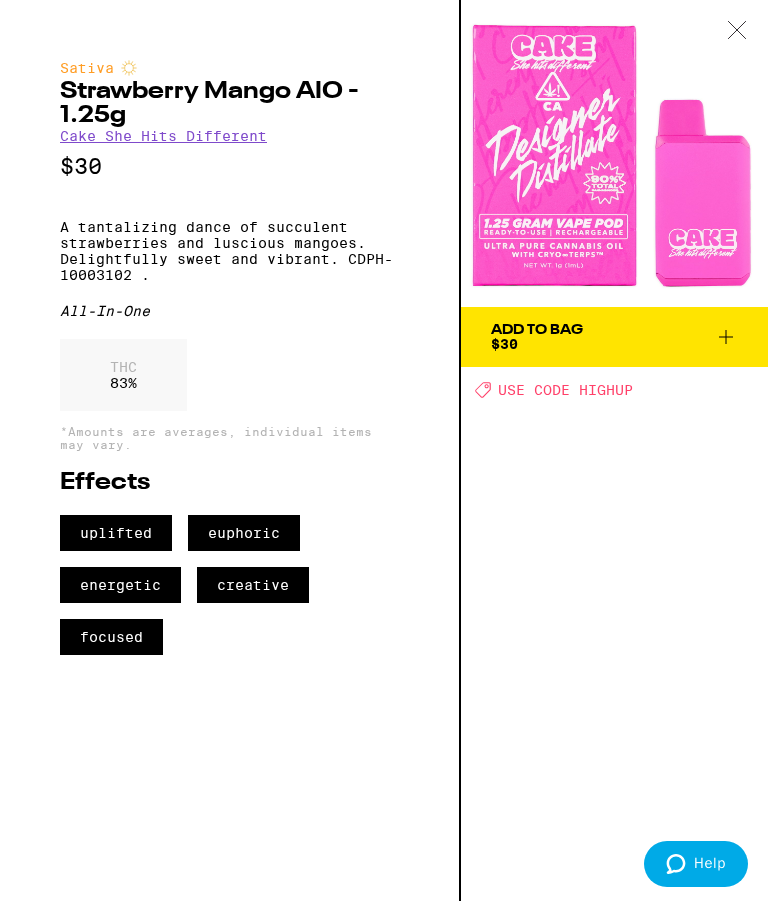 click at bounding box center [737, 31] 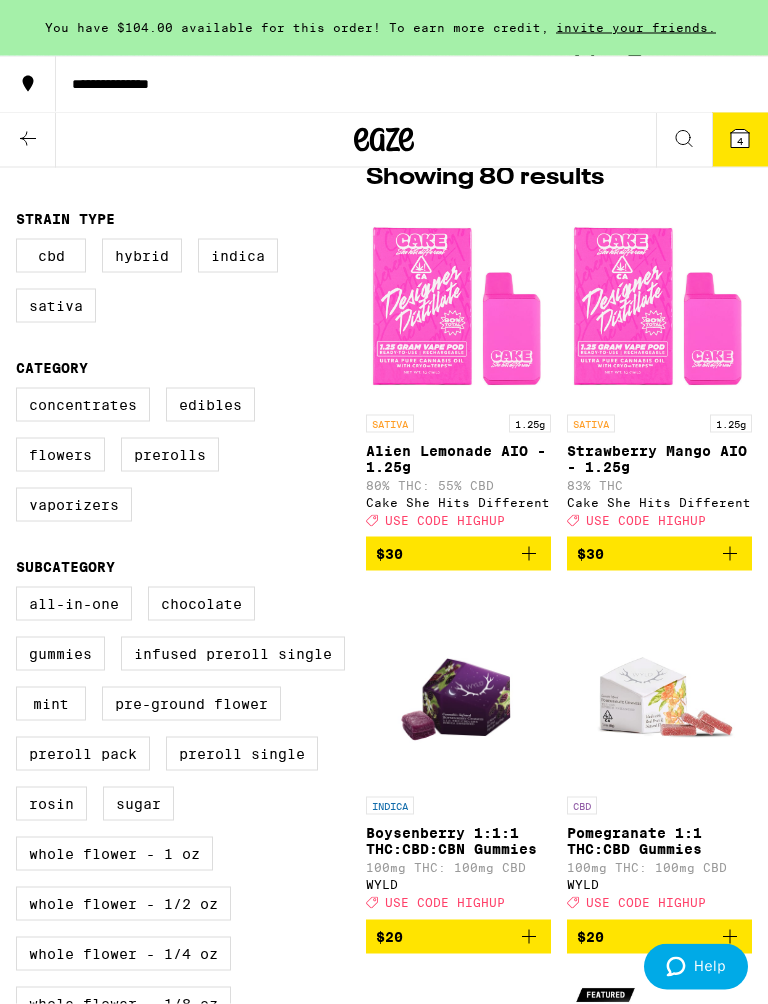 scroll, scrollTop: 173, scrollLeft: 0, axis: vertical 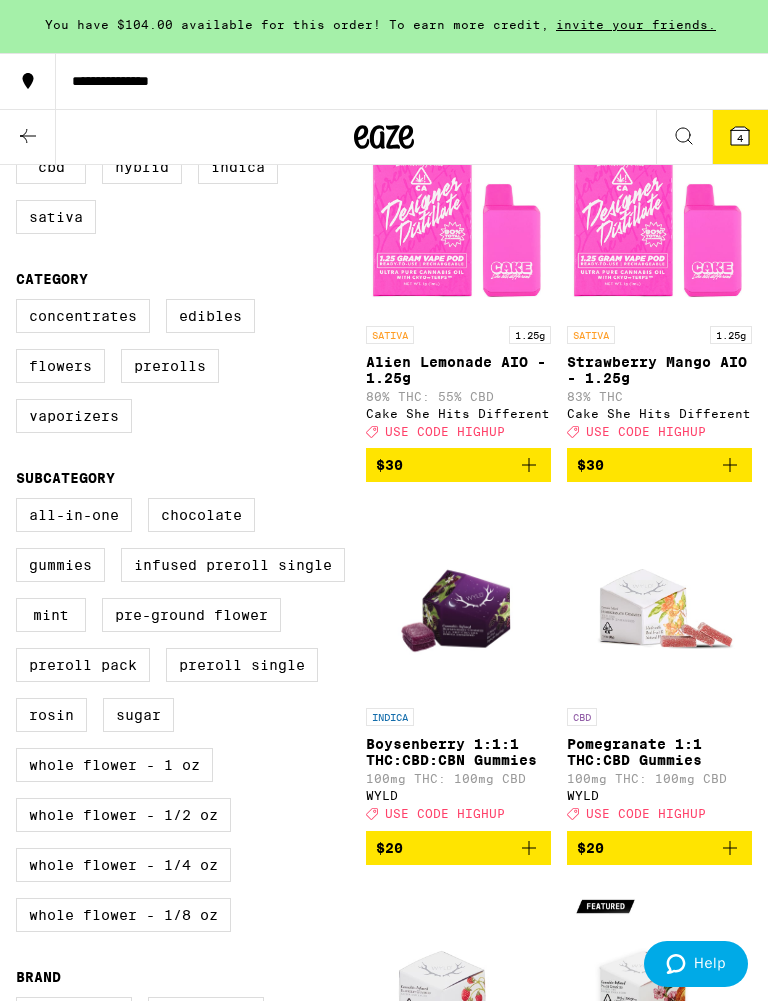 click on "$20" at bounding box center (458, 851) 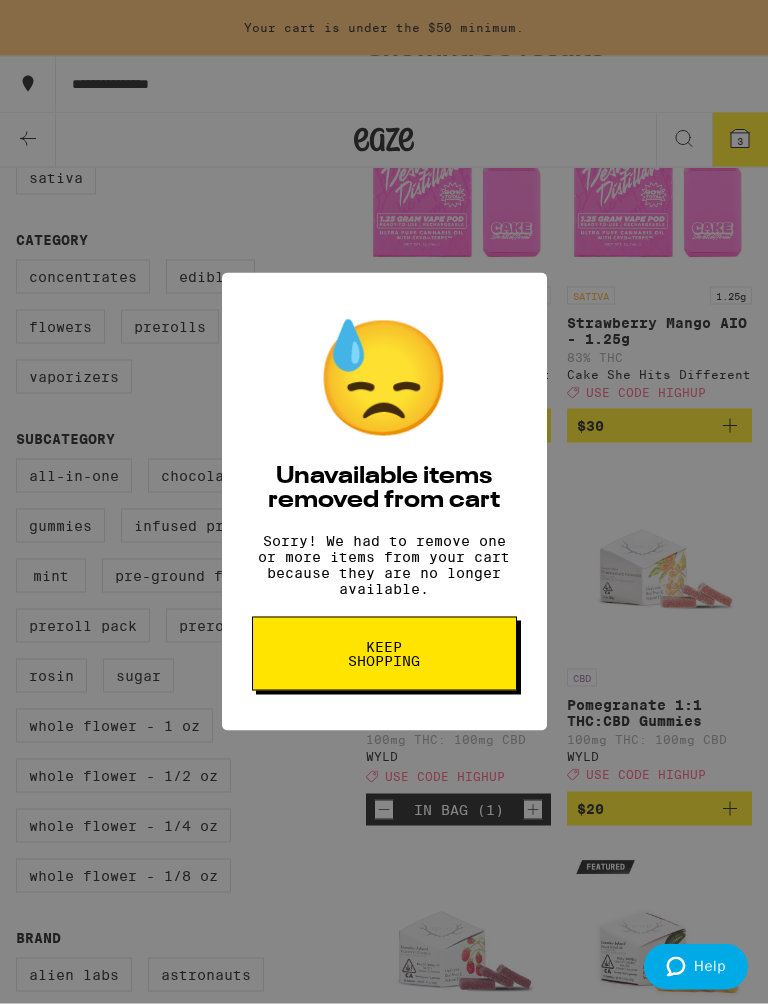 scroll, scrollTop: 303, scrollLeft: 0, axis: vertical 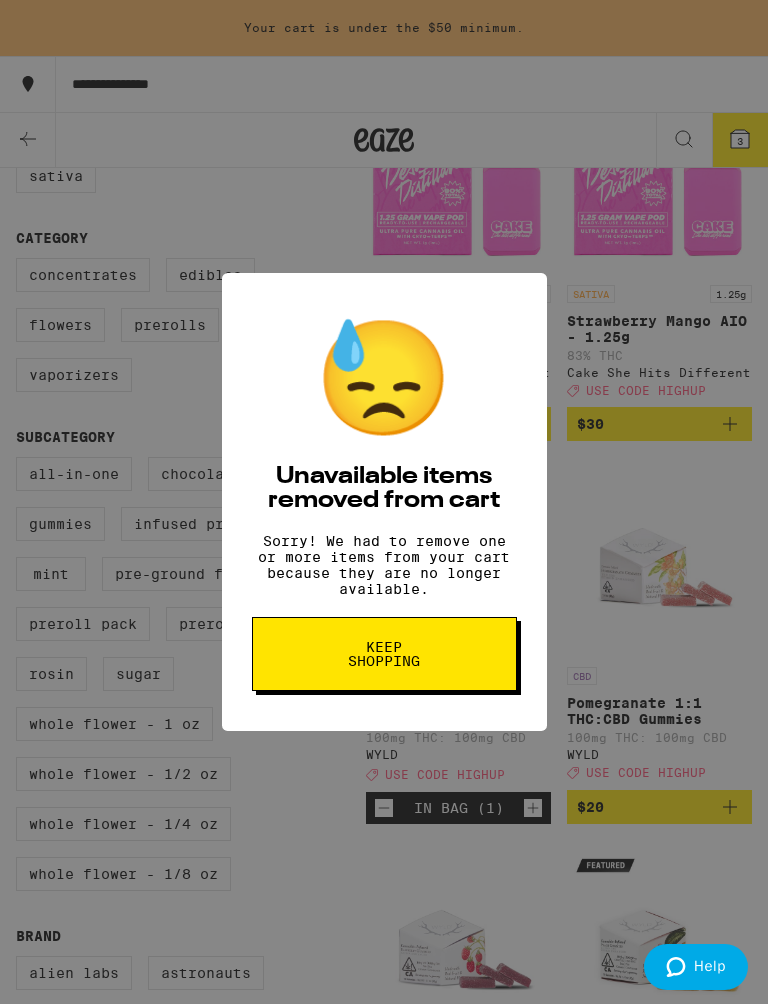 click on "Keep Shopping" at bounding box center [384, 654] 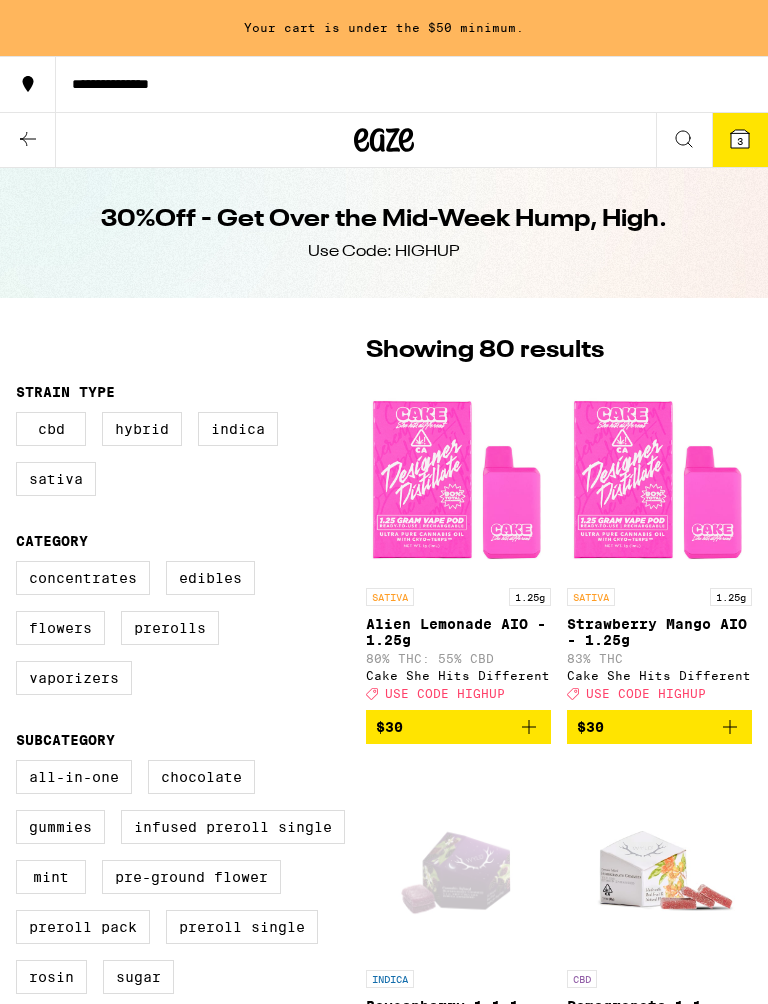 scroll, scrollTop: 412, scrollLeft: 0, axis: vertical 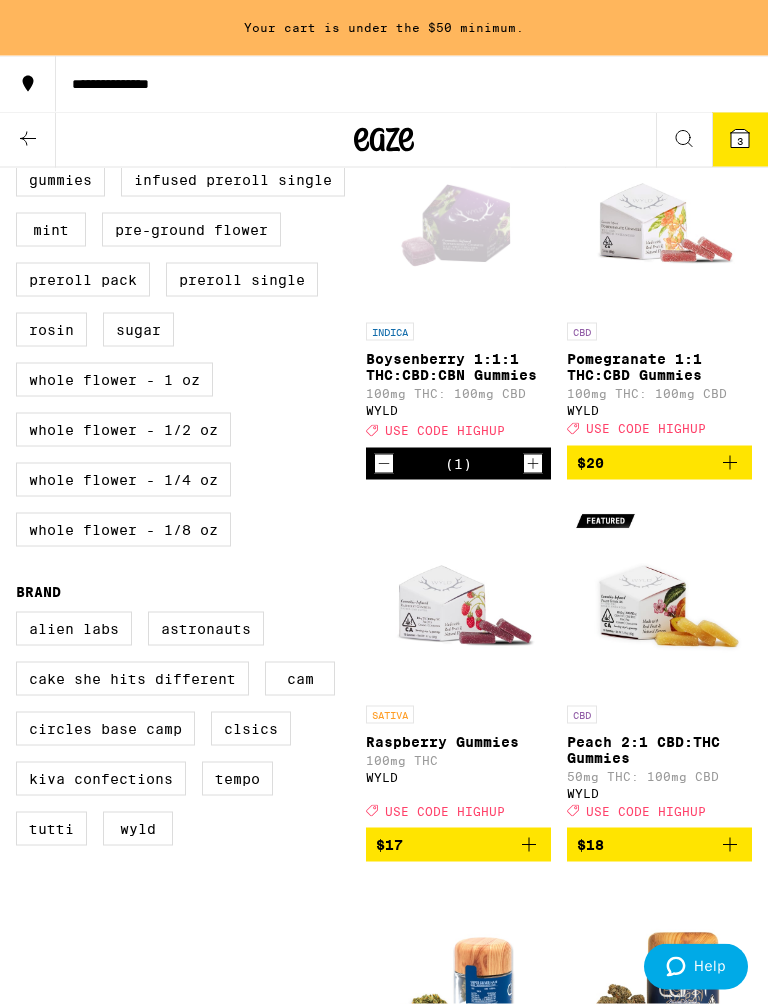 click at bounding box center (659, 213) 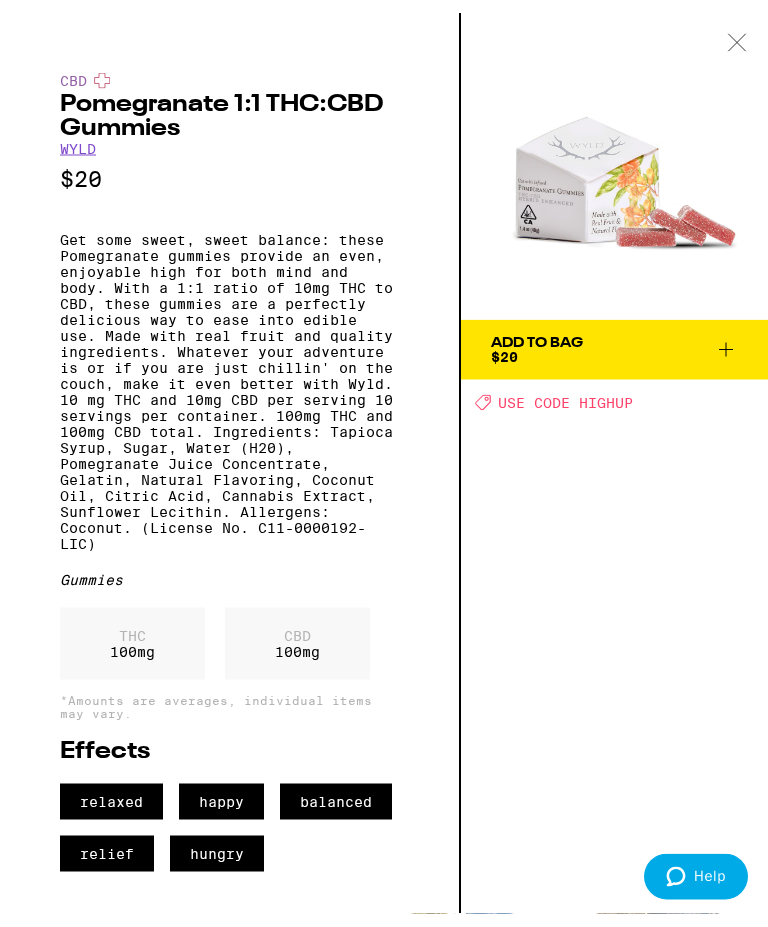 scroll, scrollTop: 725, scrollLeft: 0, axis: vertical 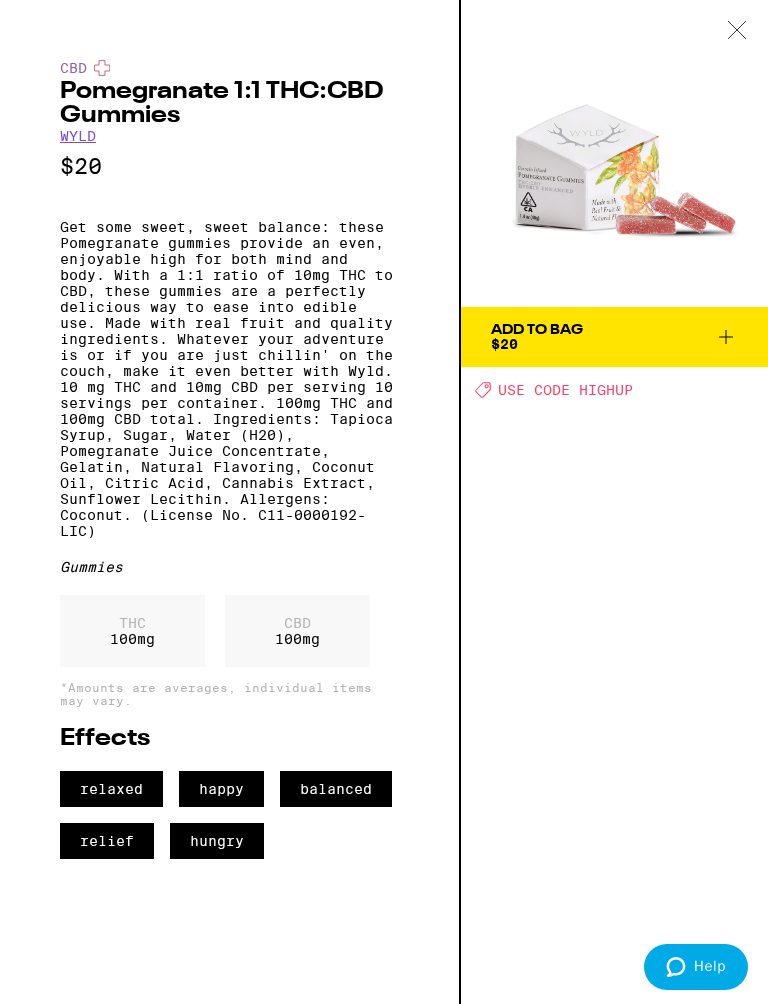 click 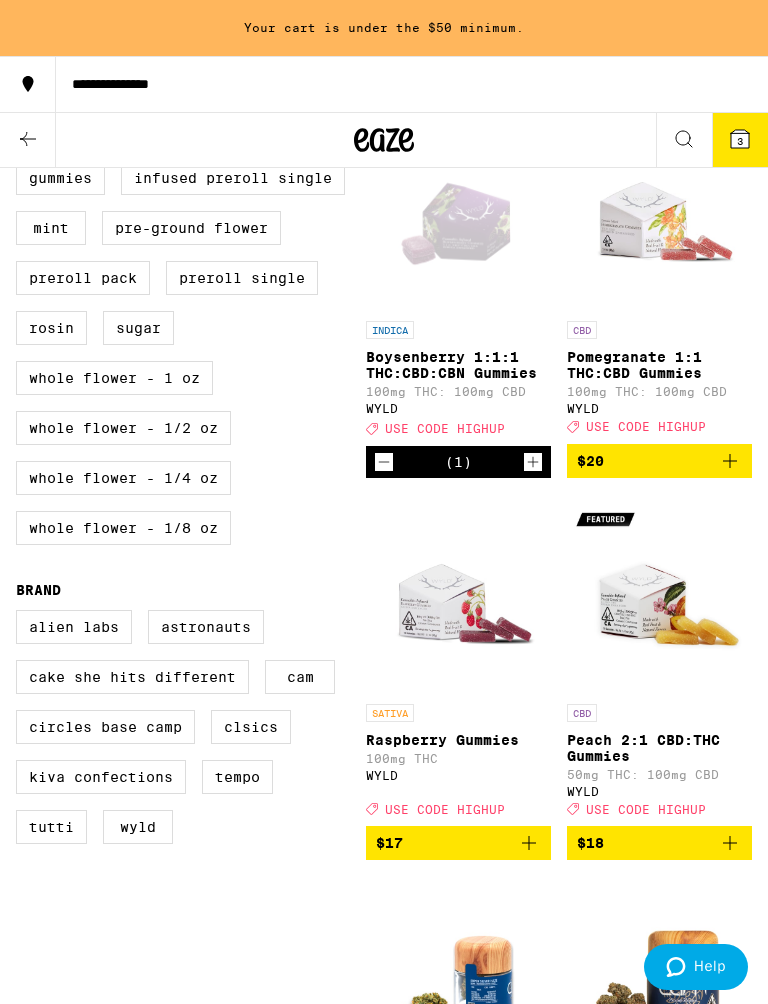 scroll, scrollTop: 752, scrollLeft: 0, axis: vertical 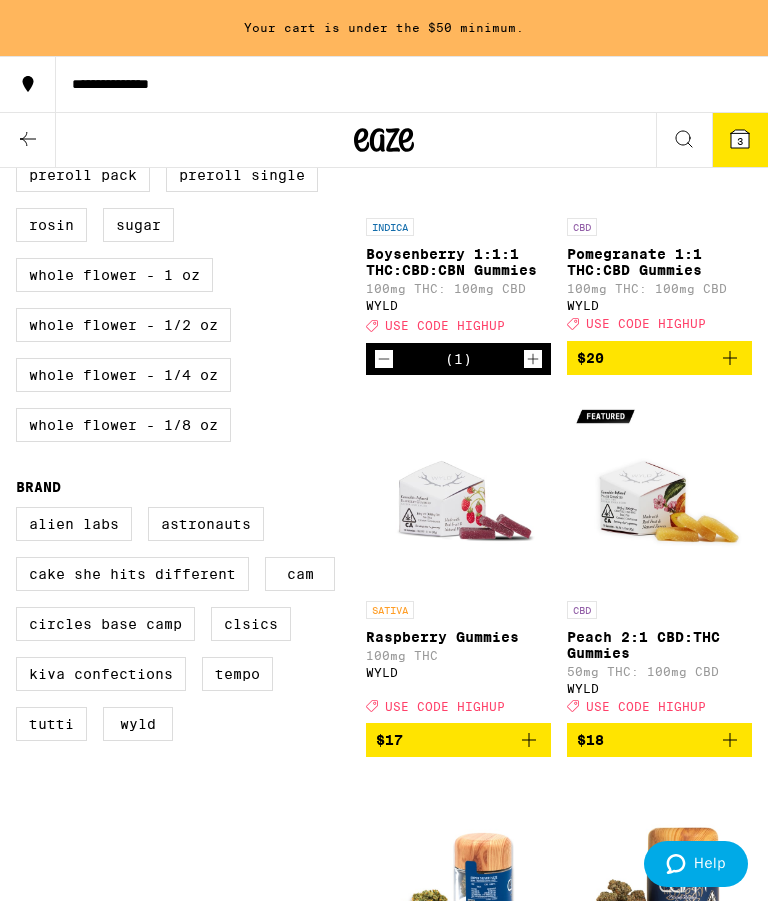 click 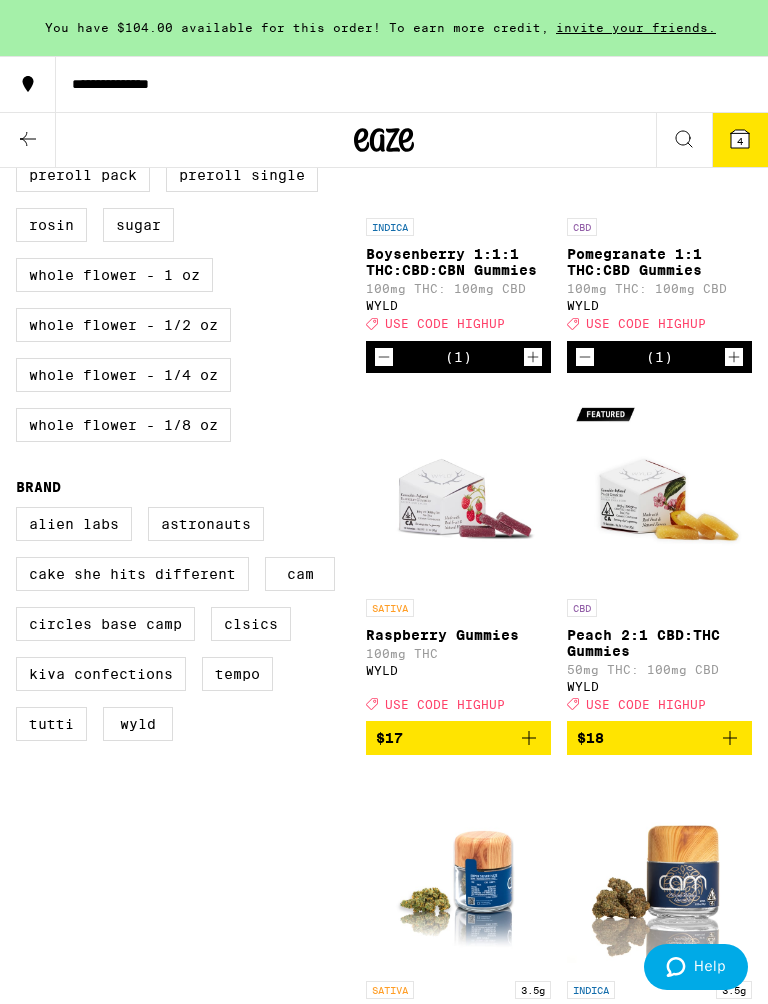 click at bounding box center [659, 489] 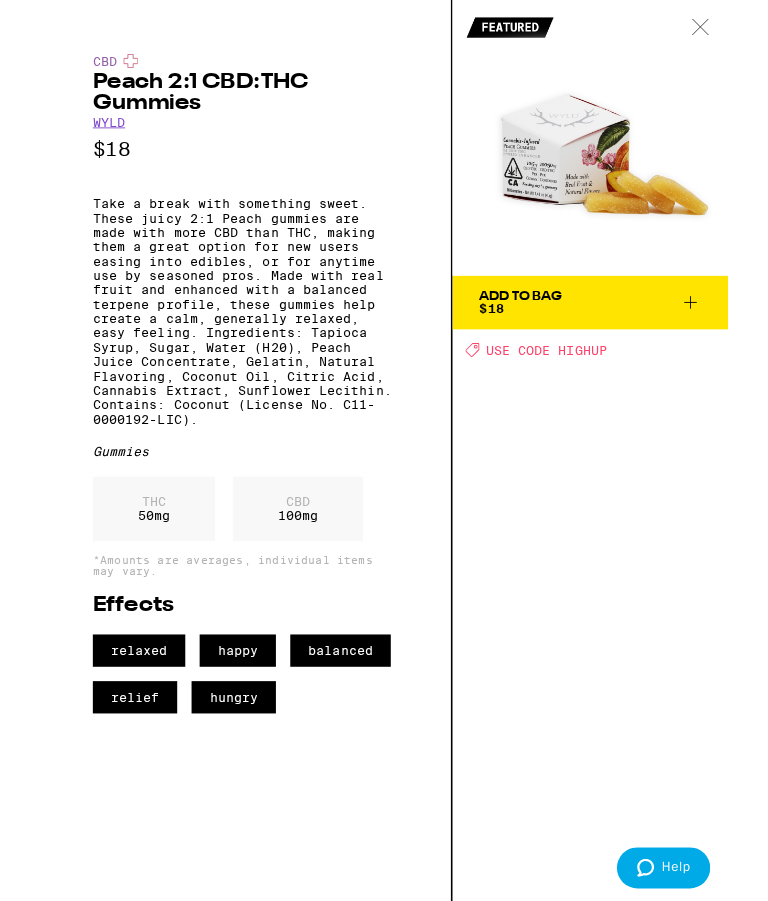 scroll, scrollTop: 855, scrollLeft: 0, axis: vertical 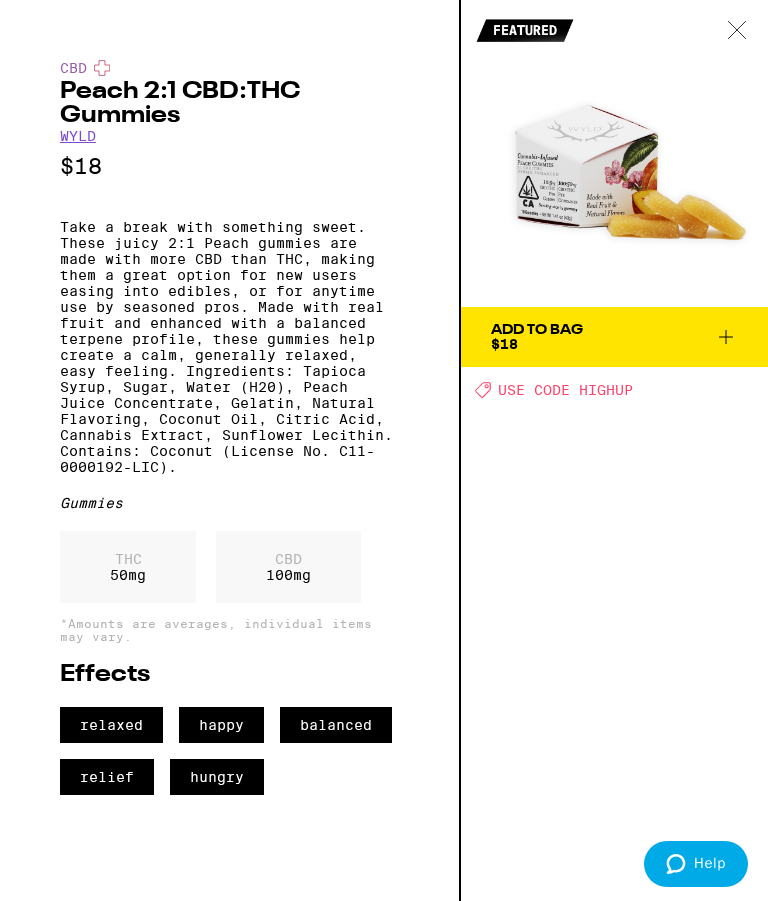 click at bounding box center [737, 31] 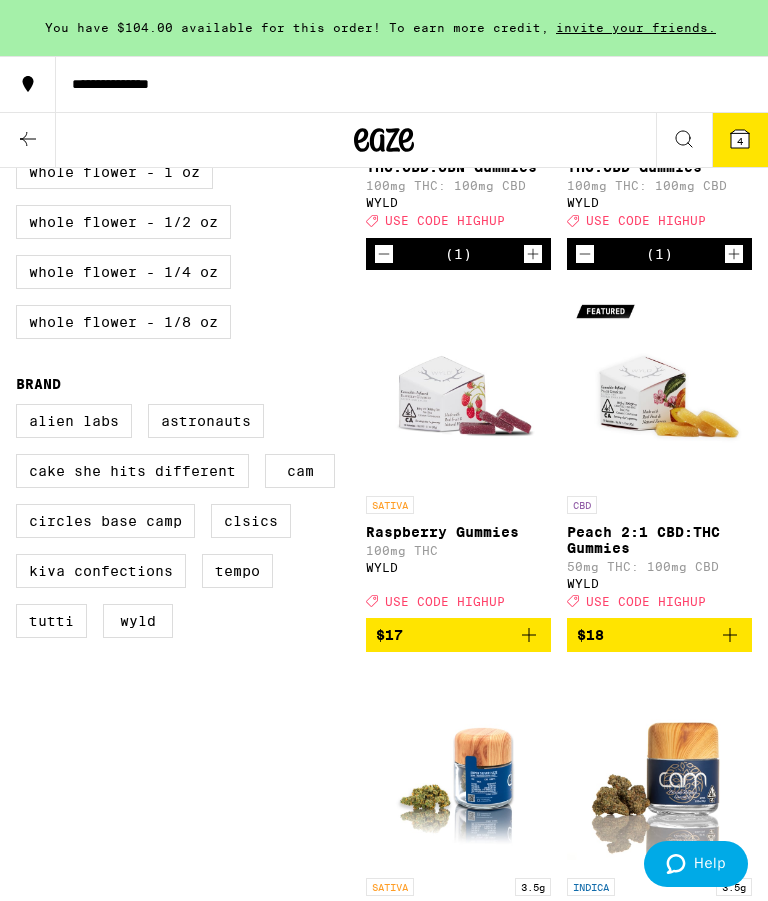 click on "100mg THC: 100mg CBD" at bounding box center (458, 185) 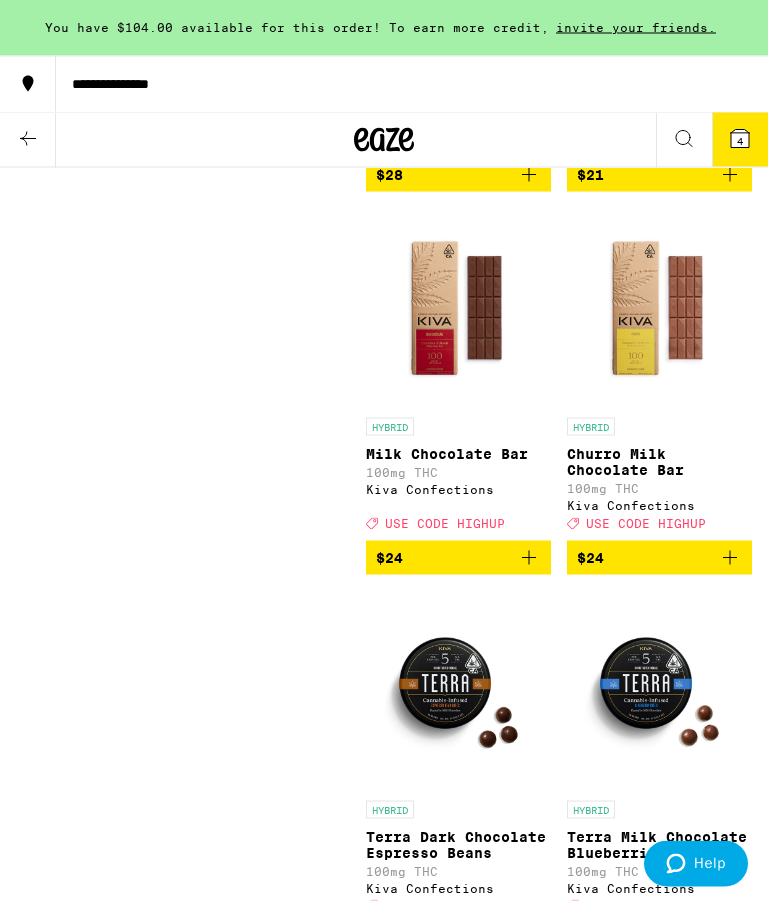 scroll, scrollTop: 4983, scrollLeft: 0, axis: vertical 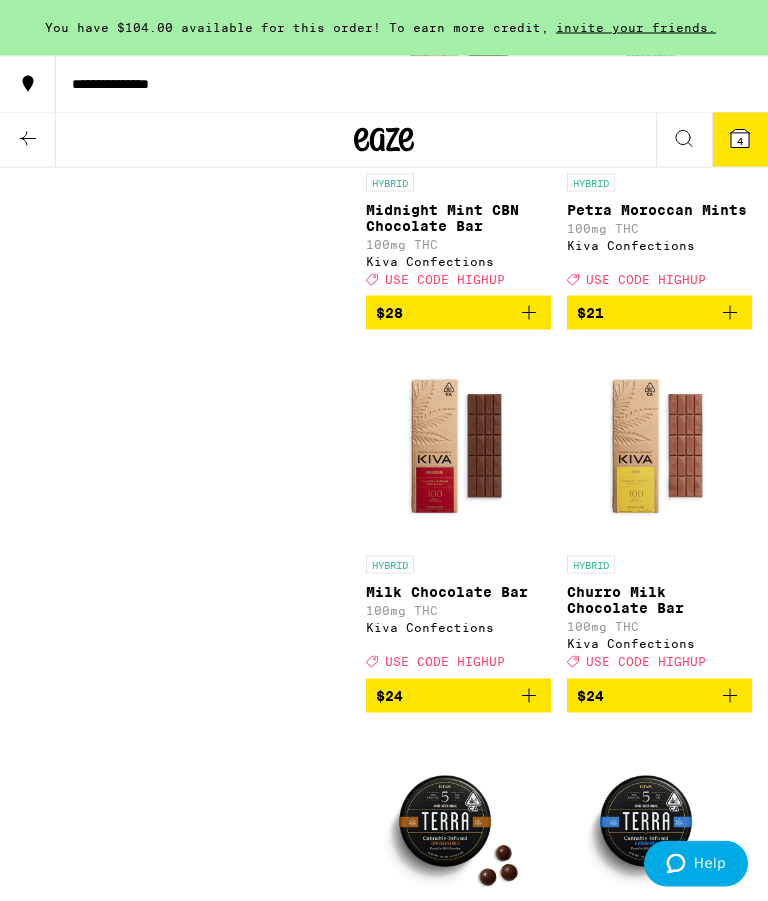 click 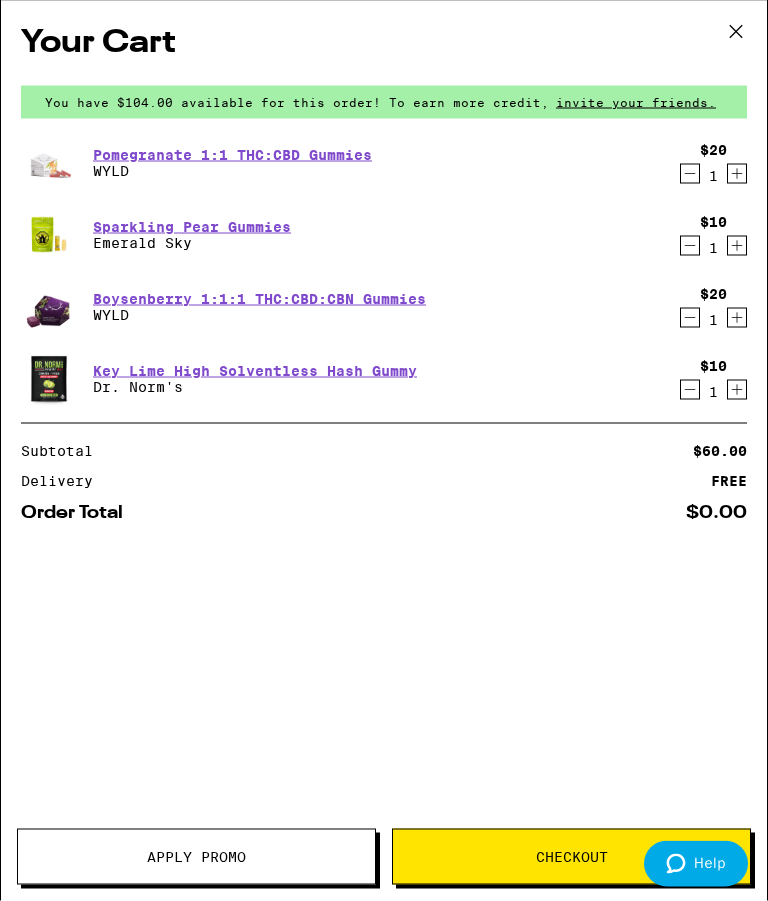 scroll, scrollTop: 4984, scrollLeft: 0, axis: vertical 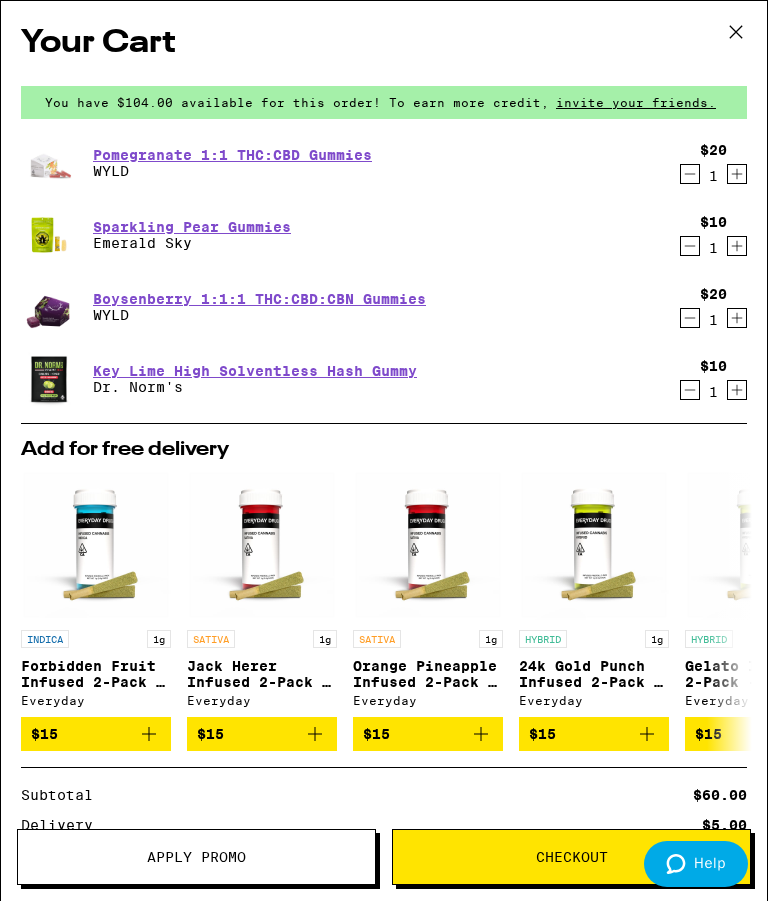 click on "1" at bounding box center (713, 248) 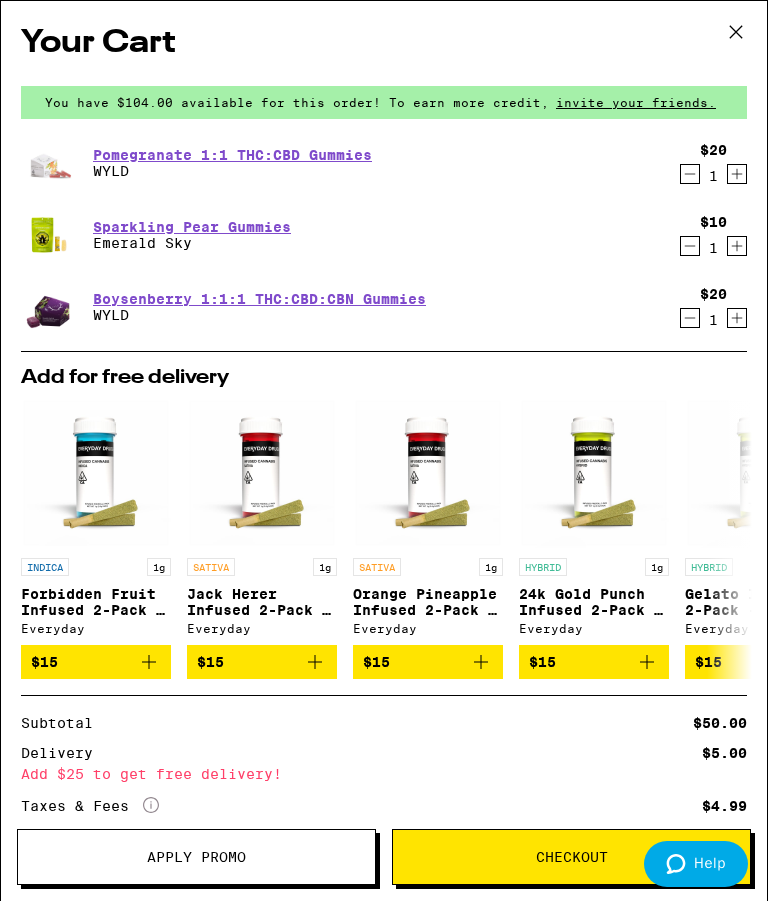 click 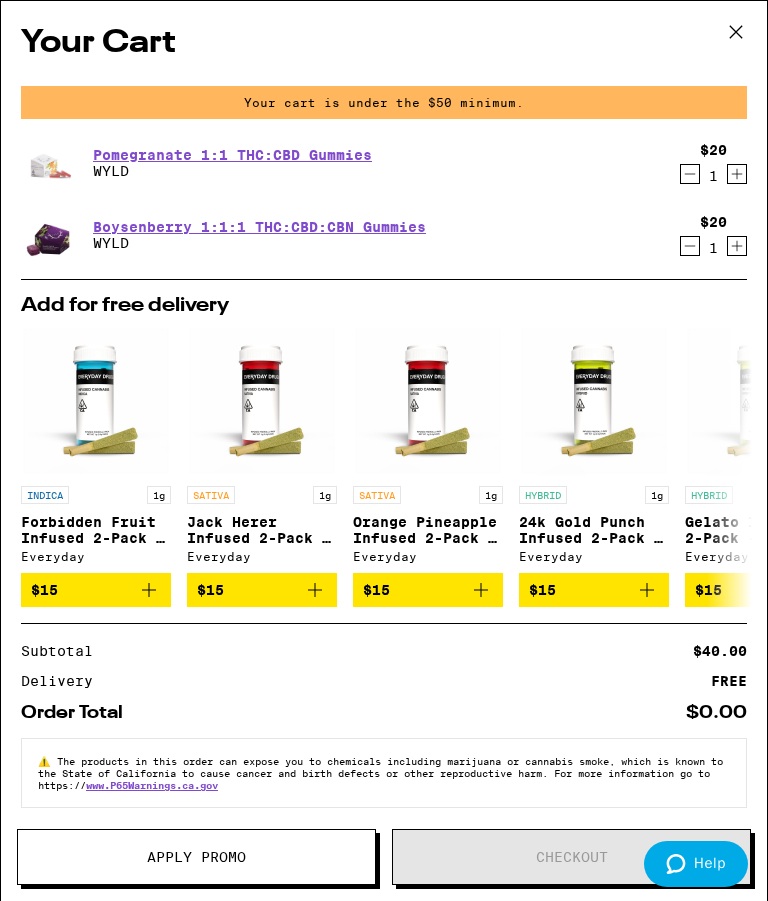 click on "Your Cart Your cart is under the $50 minimum. Pomegranate 1:1 THC:CBD Gummies WYLD $20 1 Boysenberry 1:1:1 THC:CBD:CBN Gummies WYLD $20 1 Add for free delivery INDICA 1g Forbidden Fruit Infused 2-Pack - 1g Everyday $15 SATIVA 1g Jack Herer Infused 2-Pack - 1g Everyday $15 SATIVA 1g Orange Pineapple Infused 2-Pack - 1g Everyday $15 HYBRID 1g 24k Gold Punch Infused 2-Pack - 1g Everyday $15 HYBRID 1g Gelato Infused 2-Pack - 1g Everyday $15 INDICA Mango Gummies Kanha $15 INDICA Pink Lemonade Gummies Kanha $15 INDICA Strawberry Gummies Kanha $15 SATIVA Cherry Gummies Kanha $15 SATIVA Pineapple Gummies Kanha $15 Subtotal $40.00 Delivery FREE Order Total $0.00 ⚠️ The products in this order can expose you to chemicals including marijuana or cannabis smoke, which is known to the State of [STATE] to cause cancer and birth defects or other reproductive harm. For more information go to https://www.P65Warnings.ca.gov" at bounding box center [384, 421] 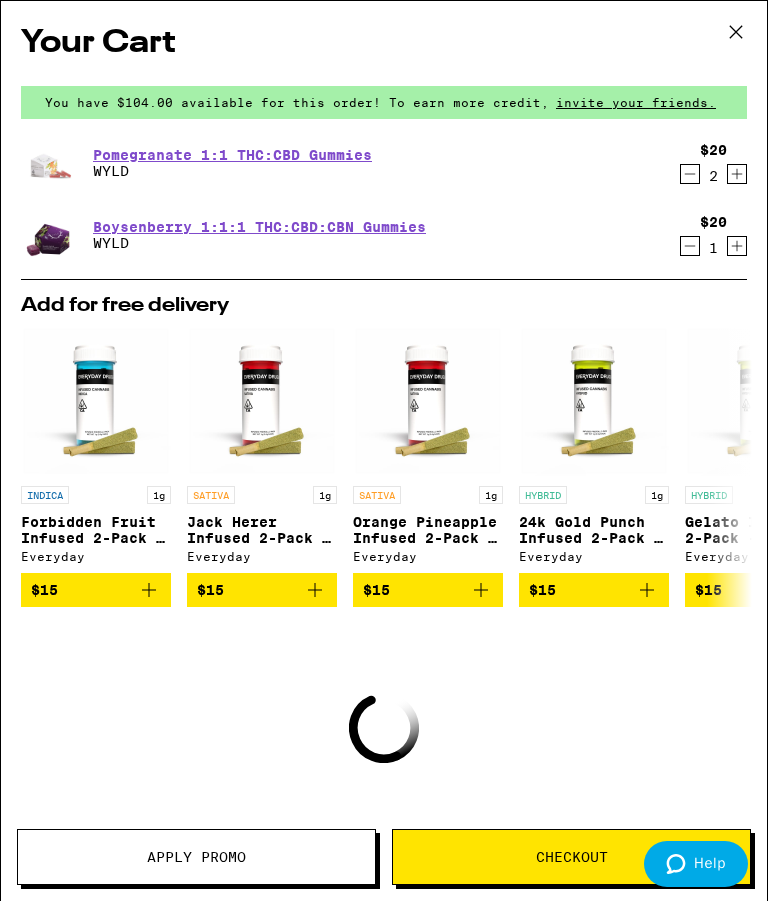 click 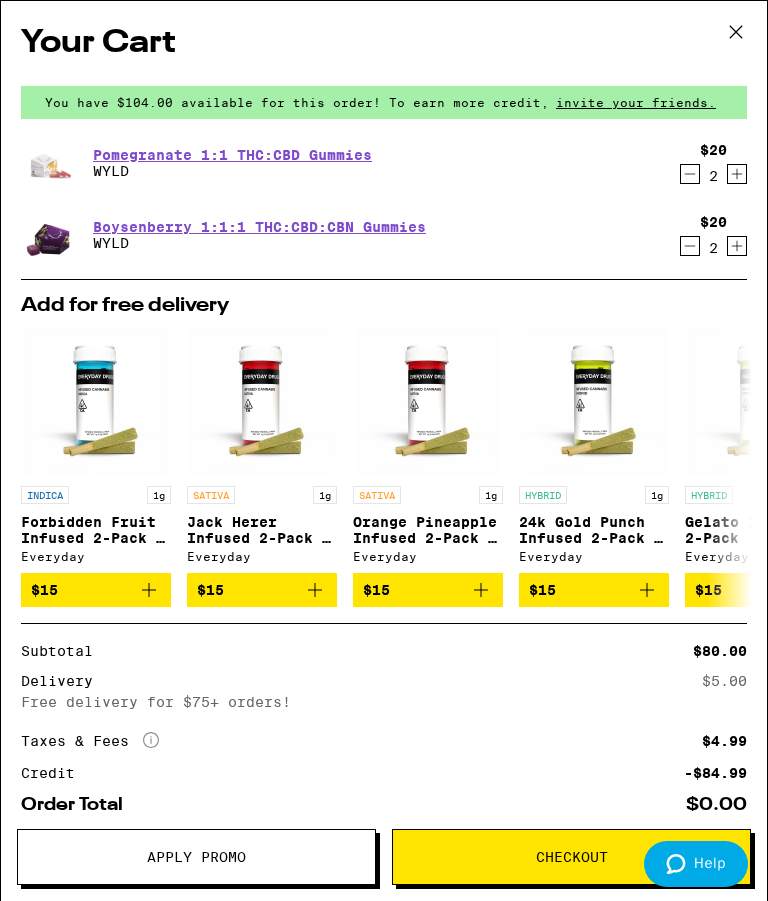scroll, scrollTop: 0, scrollLeft: -88, axis: horizontal 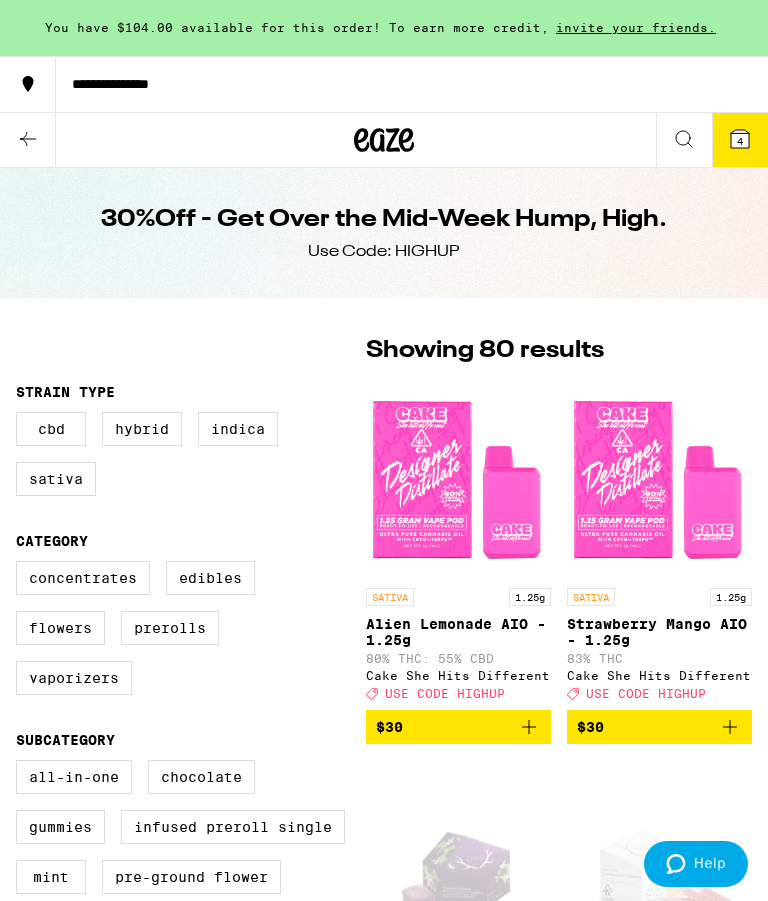 click 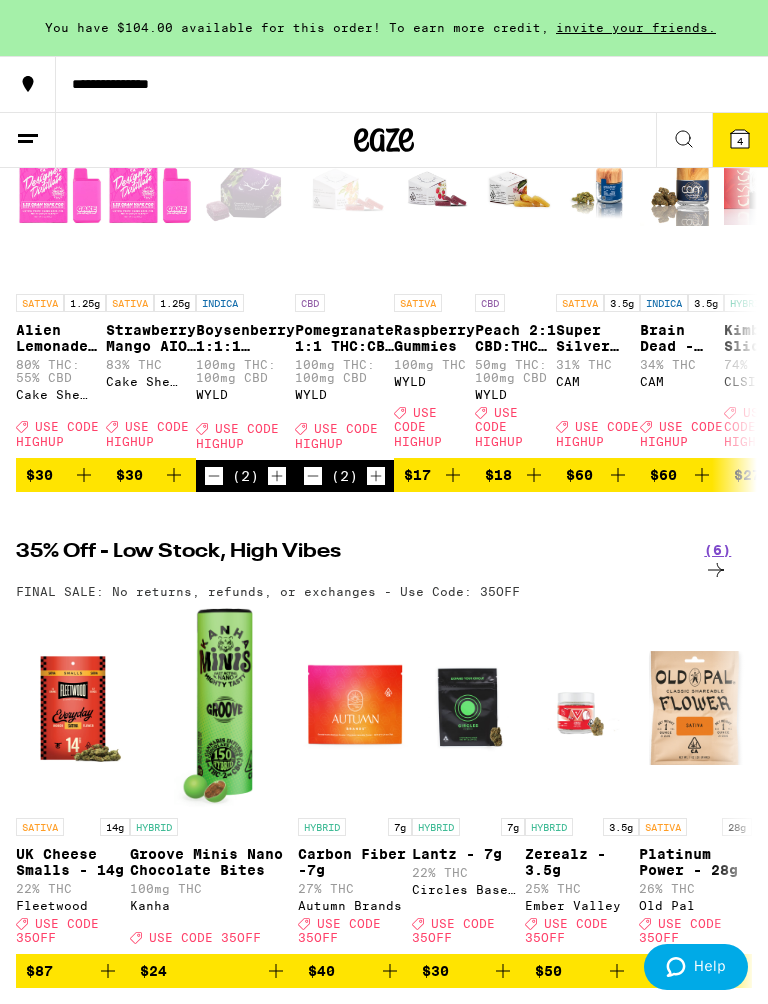 scroll, scrollTop: 472, scrollLeft: 0, axis: vertical 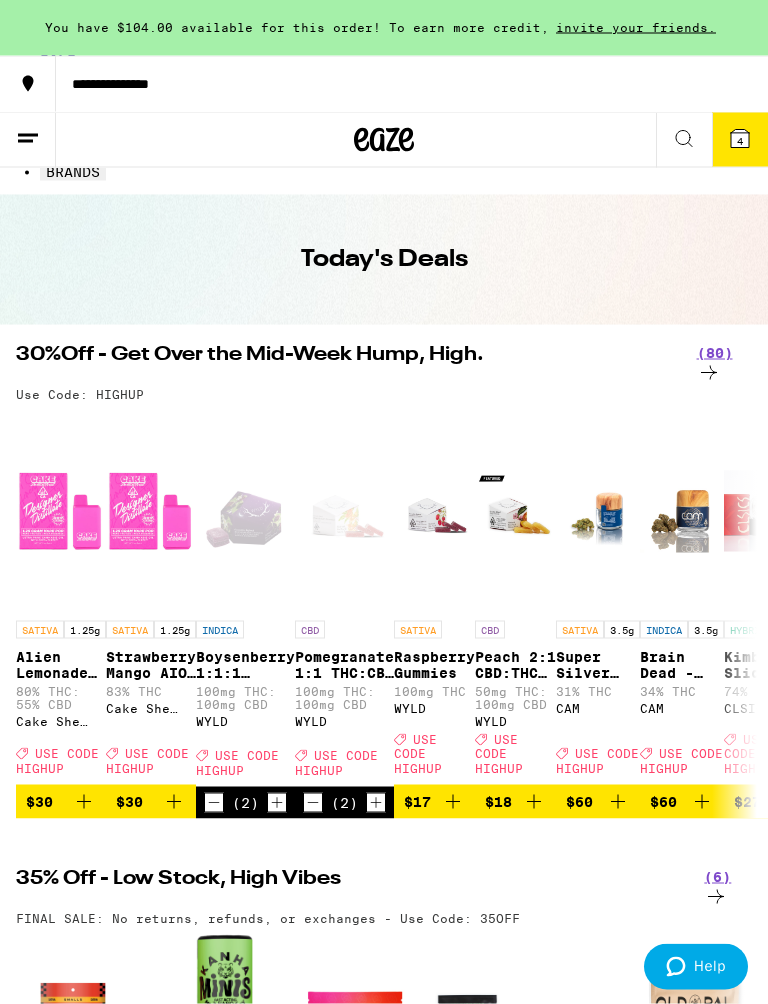 click on "4" at bounding box center [740, 140] 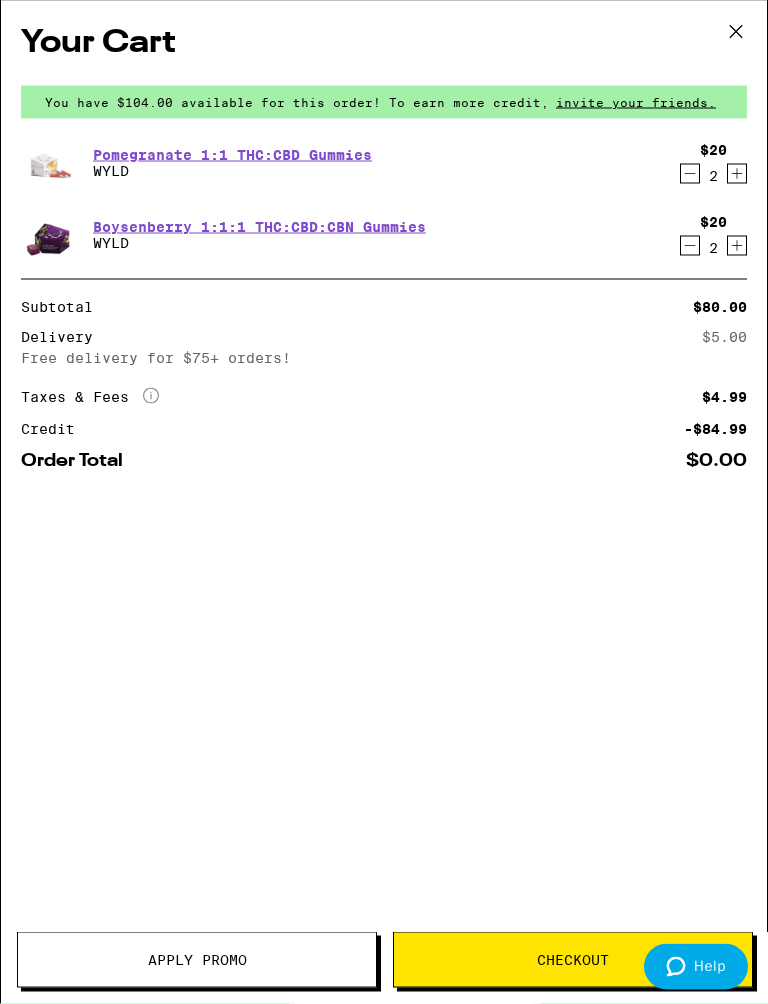 click on "Your Cart You have $104.00 available for this order! To earn more credit, invite your friends. Pomegranate 1:1 THC:CBD Gummies WYLD $20 2 Boysenberry 1:1:1 THC:CBD:CBN Gummies WYLD $20 2 Subtotal $80.00 Delivery $5.00 Free delivery for $75+ orders! Taxes & Fees More Info $4.99 Credit -$84.99 Order Total $0.00 Apply Promo Checkout" at bounding box center (384, 502) 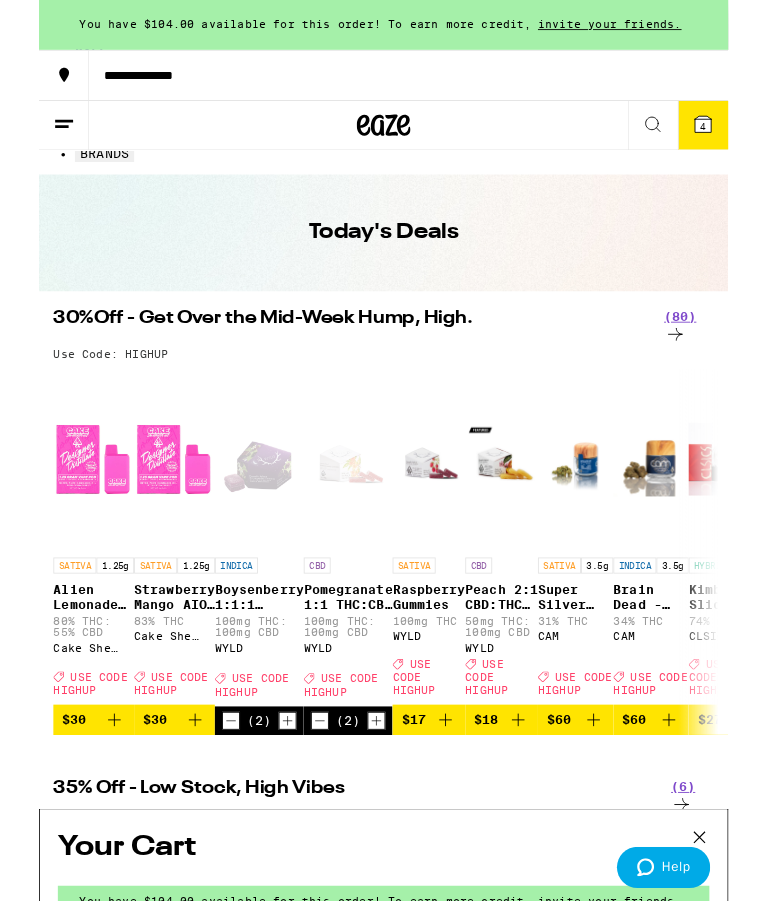 scroll, scrollTop: 251, scrollLeft: 0, axis: vertical 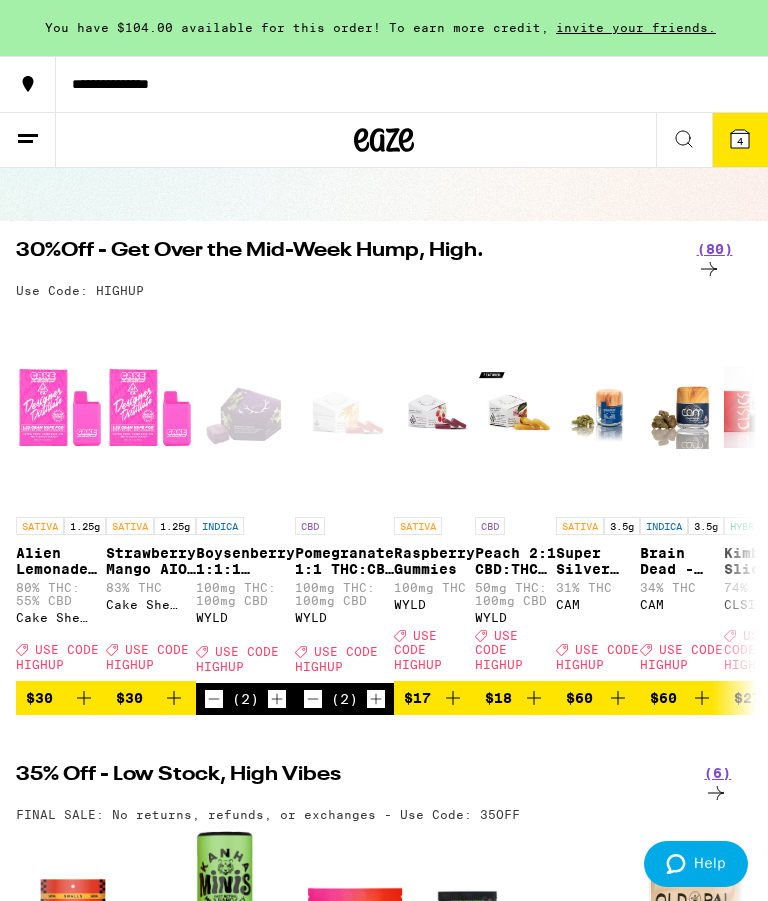 click on "4" at bounding box center (740, 140) 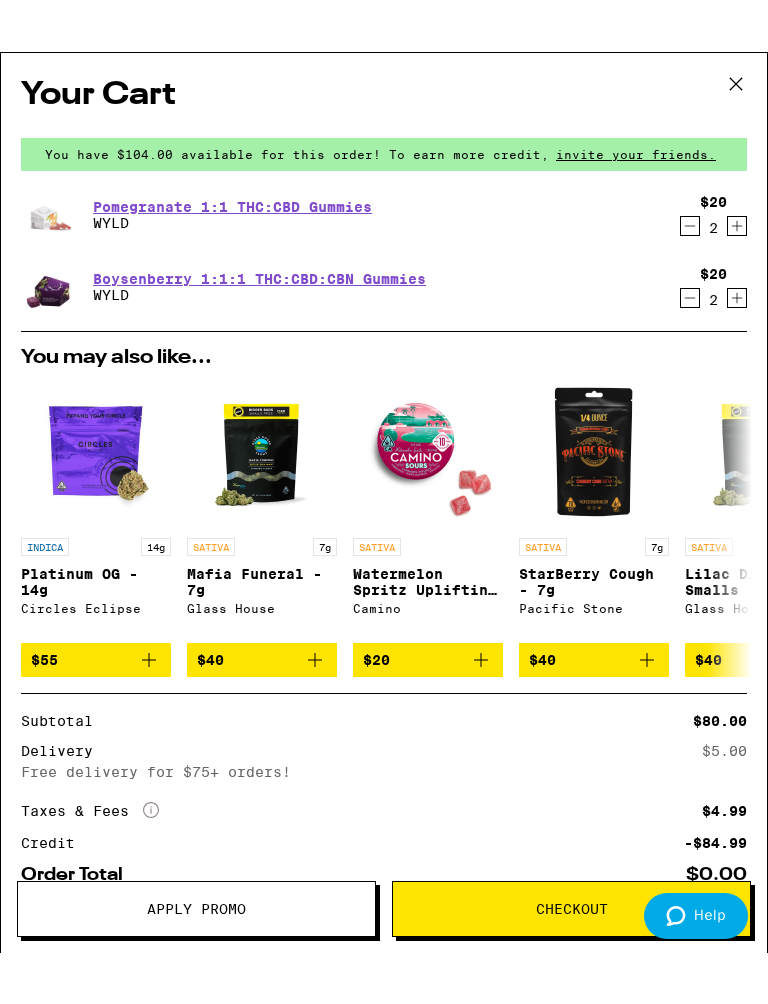 scroll, scrollTop: 169, scrollLeft: 0, axis: vertical 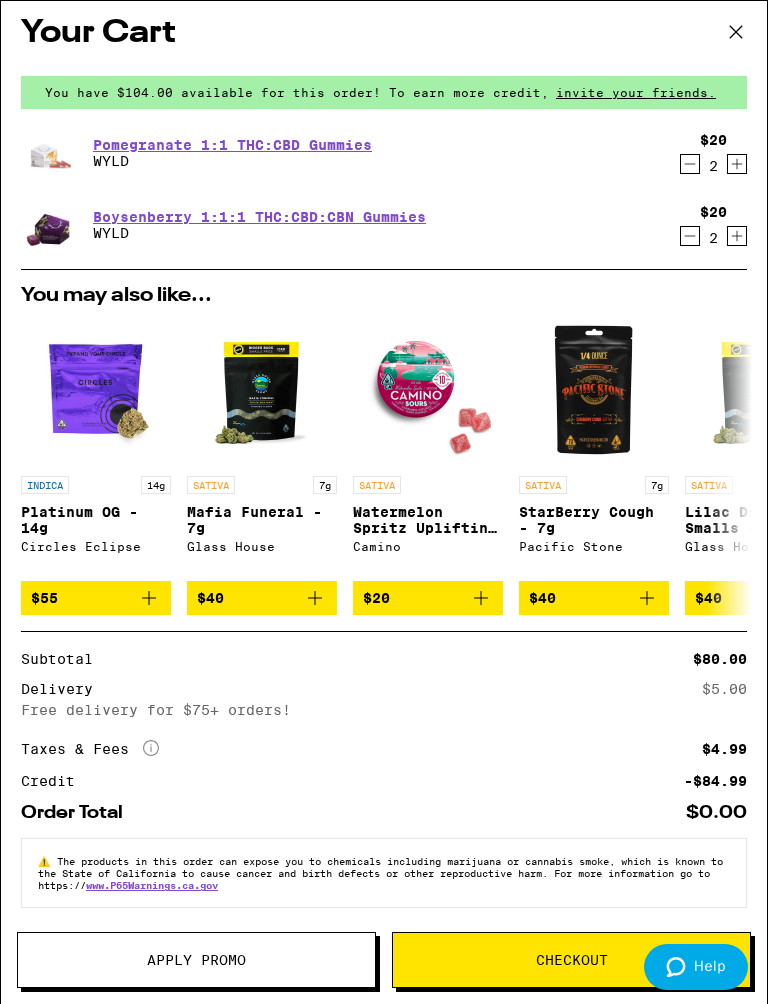 click on "Apply Promo" at bounding box center [196, 960] 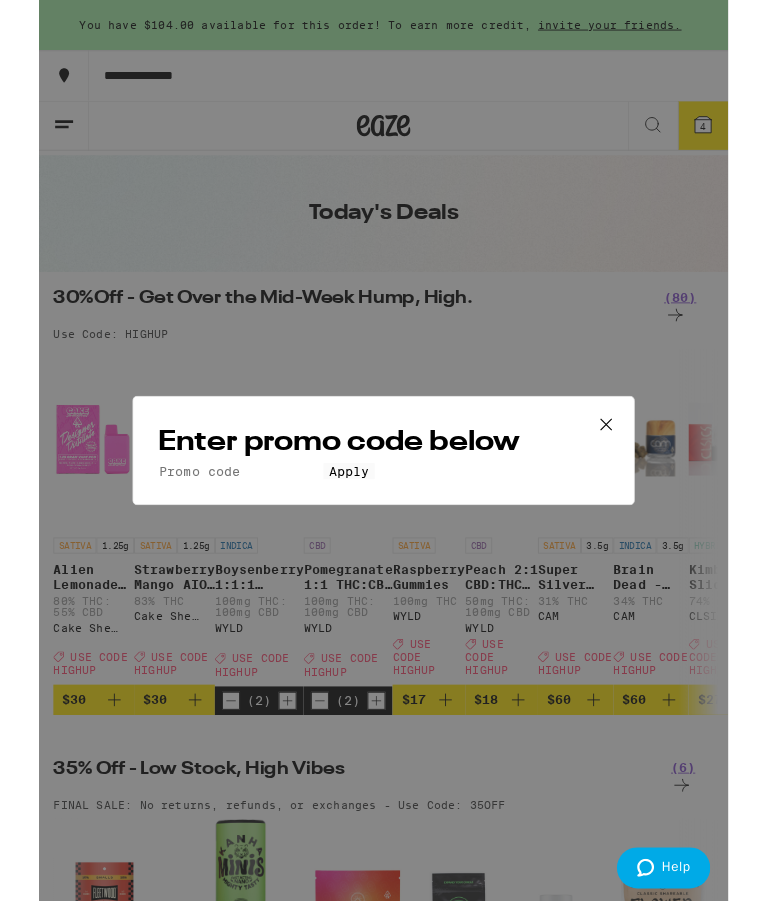 scroll, scrollTop: 272, scrollLeft: 0, axis: vertical 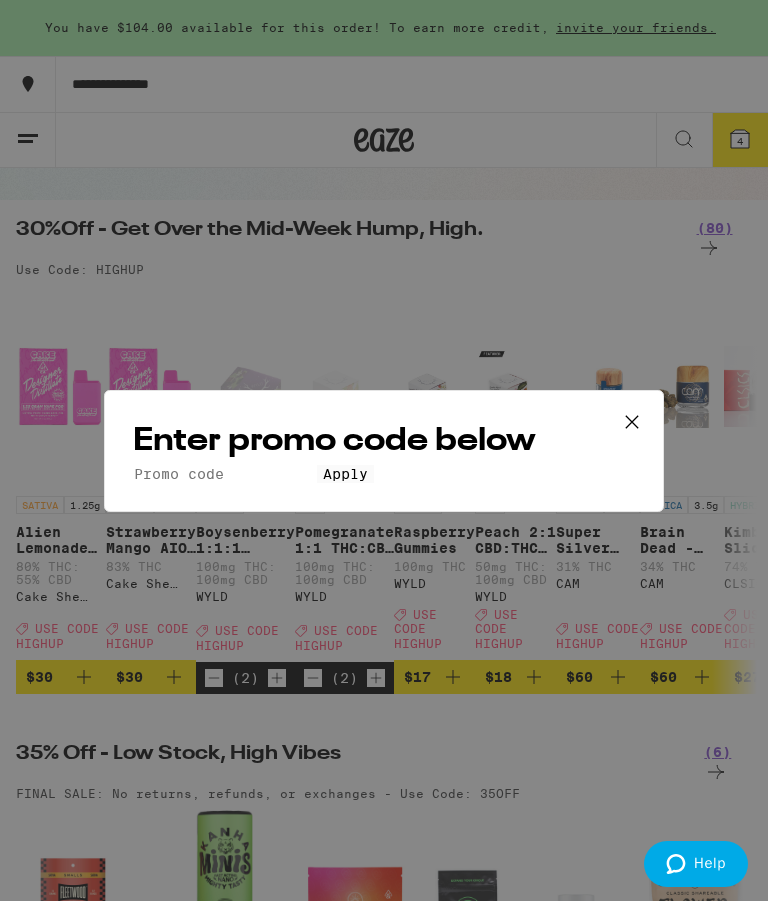 click on "Promo Code" at bounding box center [225, 474] 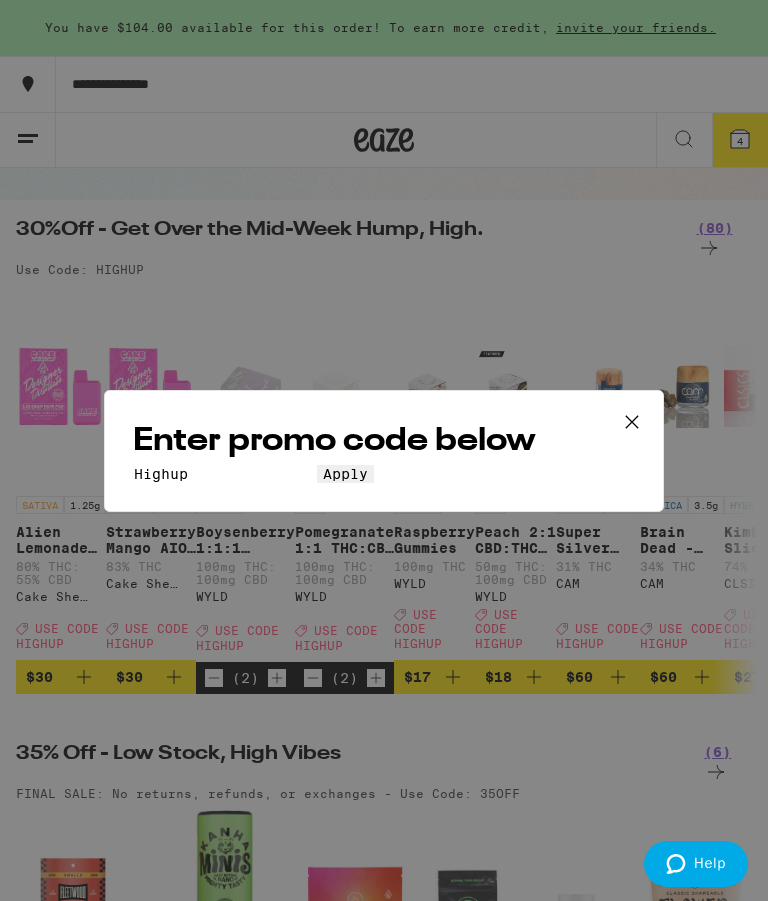 type on "Highup" 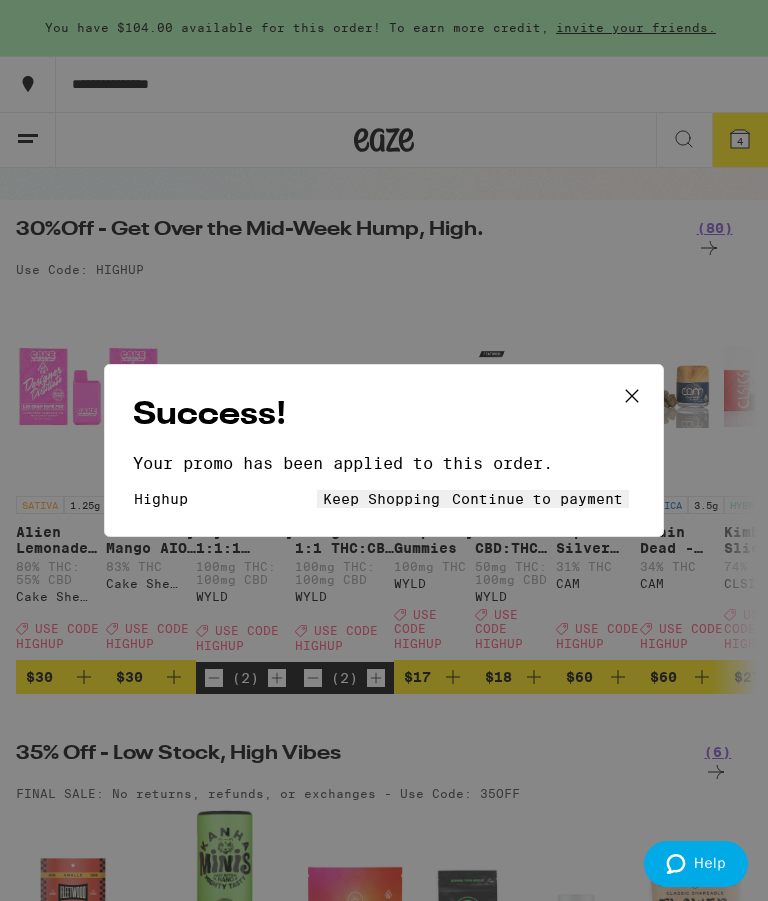 click 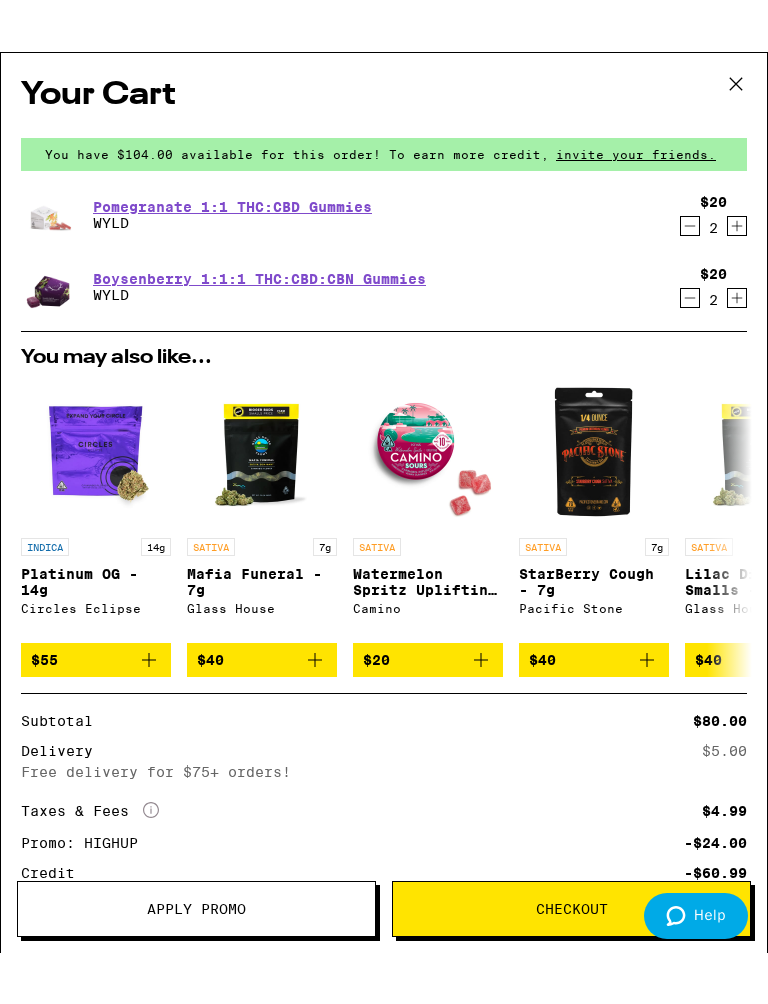scroll, scrollTop: 119, scrollLeft: 0, axis: vertical 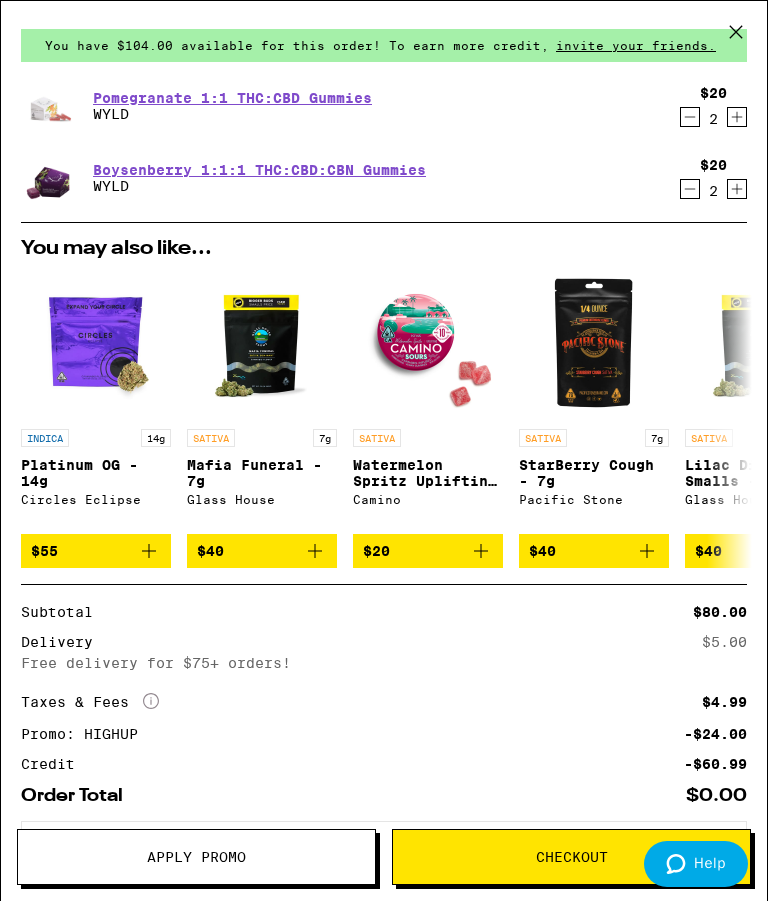 click 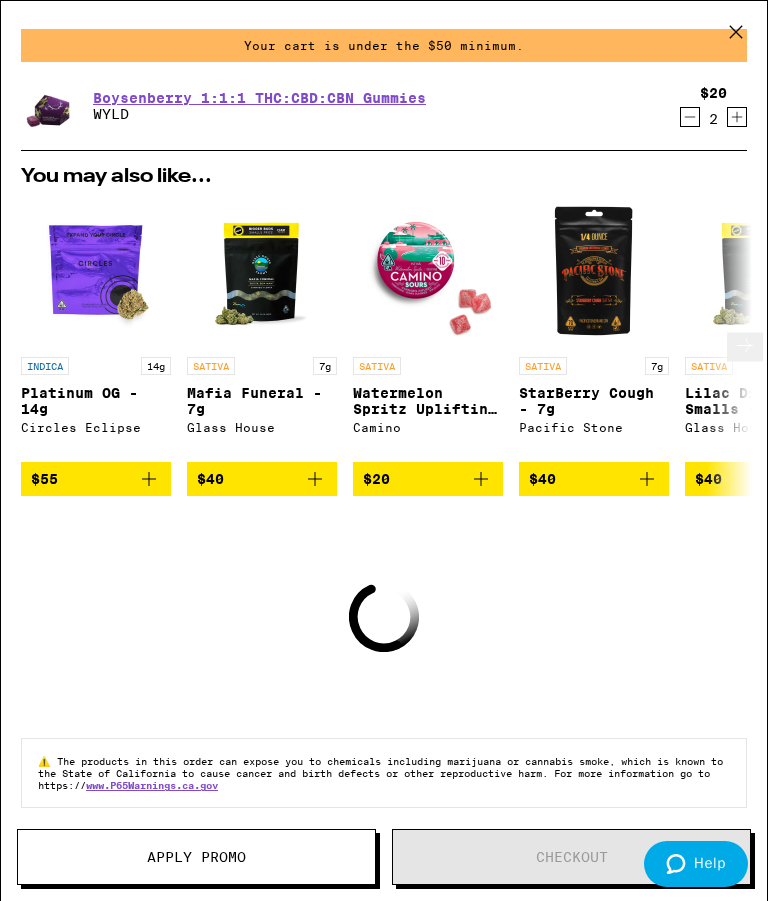 click on "You may also like... INDICA 14g Platinum OG - 14g Circles Eclipse $55 SATIVA 7g Mafia Funeral - 7g Glass House $40 SATIVA Watermelon Spritz Uplifting Sour Gummies Camino $20 SATIVA 7g StarBerry Cough - 7g Pacific Stone $40 SATIVA 7g Lilac Diesel Smalls - 7g Glass House $40 SATIVA 28g Space Sour - 28g Astronauts Deal Created with Sketch. USE CODE HIGHUP $90 SATIVA 3.5g BK Satellite - 3.5g Alien Labs Deal Created with Sketch. USE CODE HIGHUP $50 HYBRID 3.5g Atomic Apple - 3.5g Alien Labs Deal Created with Sketch. USE CODE HIGHUP $50 HYBRID 3.5g Zpectrum - 3.5g Alien Labs Deal Created with Sketch. USE CODE HIGHUP $50 HYBRID 3.5g Zerealz - 3.5g Ember Valley Deal Created with Sketch. USE CODE 35OFF $50" at bounding box center [384, 331] 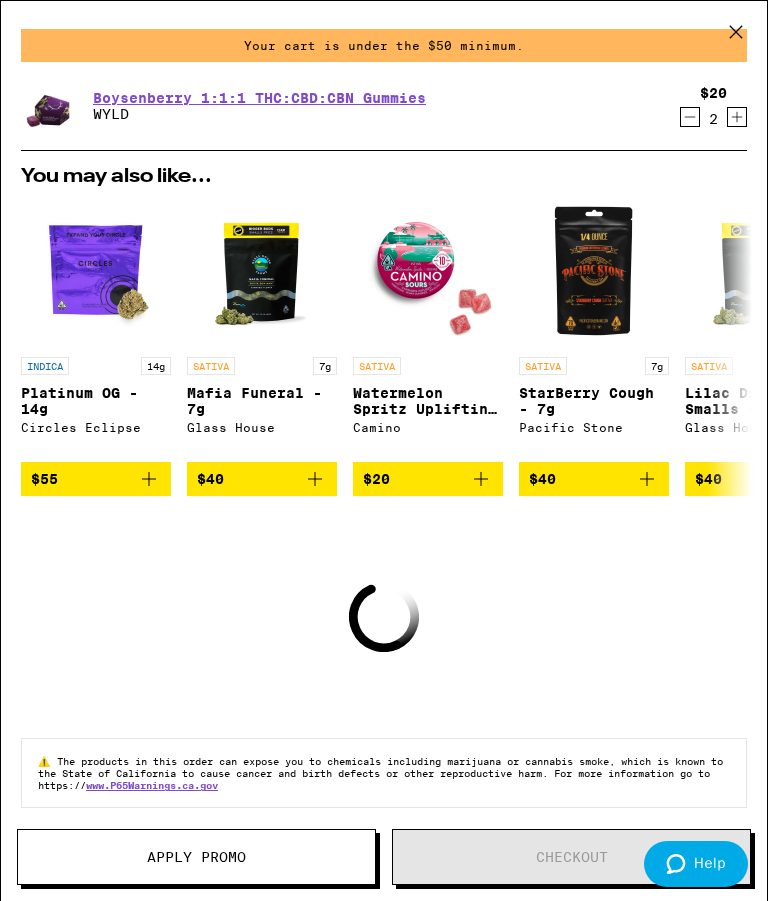 click 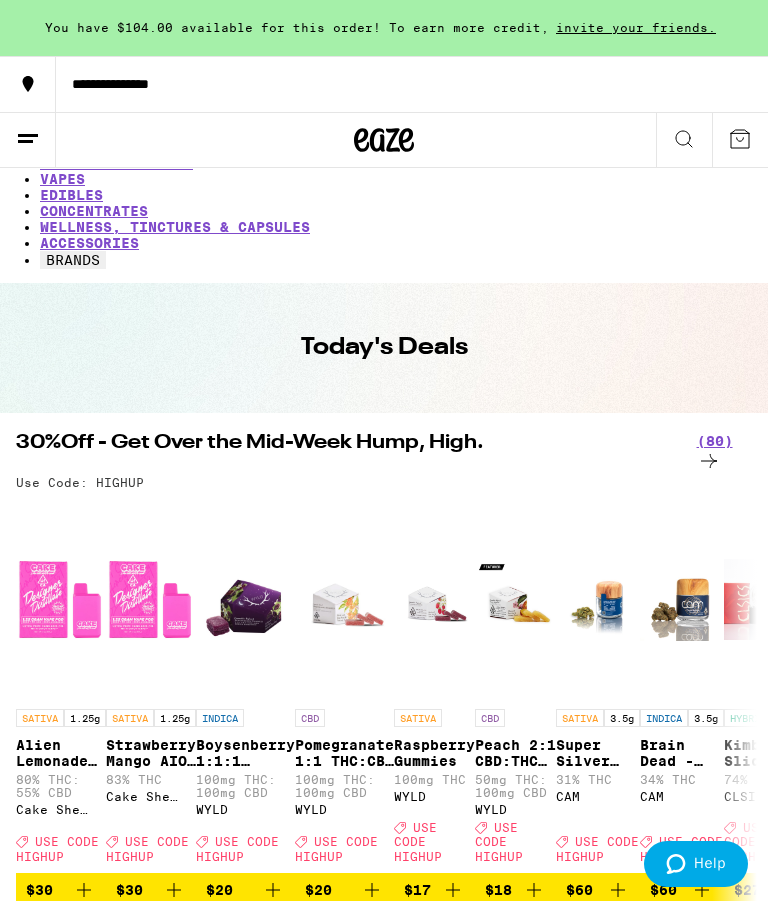 scroll, scrollTop: 5, scrollLeft: 0, axis: vertical 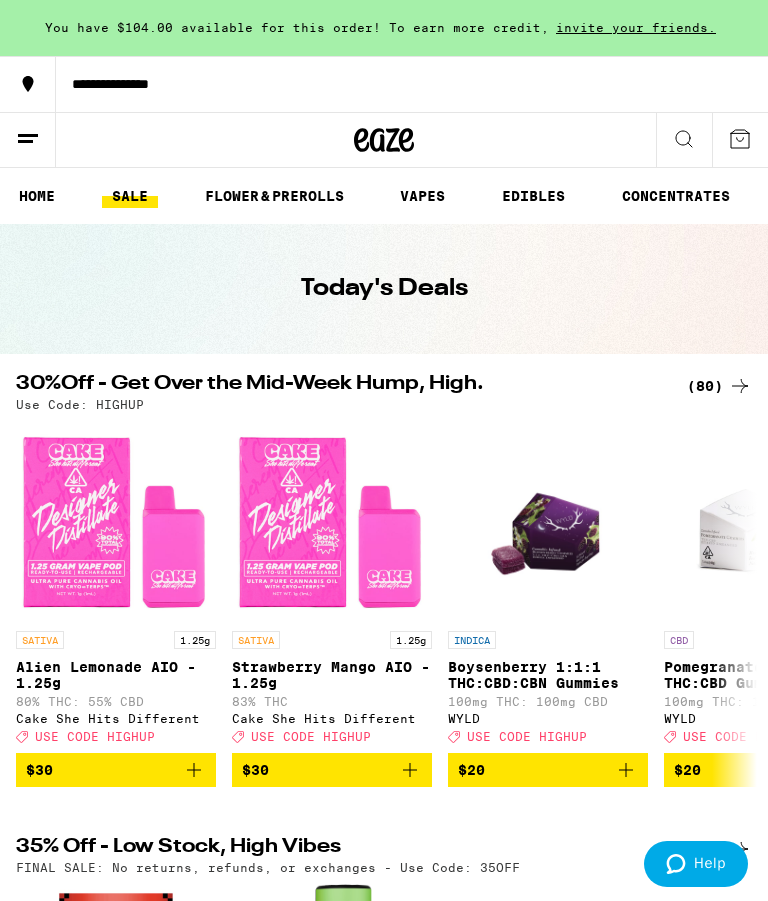click on "FLOWER & PREROLLS" at bounding box center (274, 196) 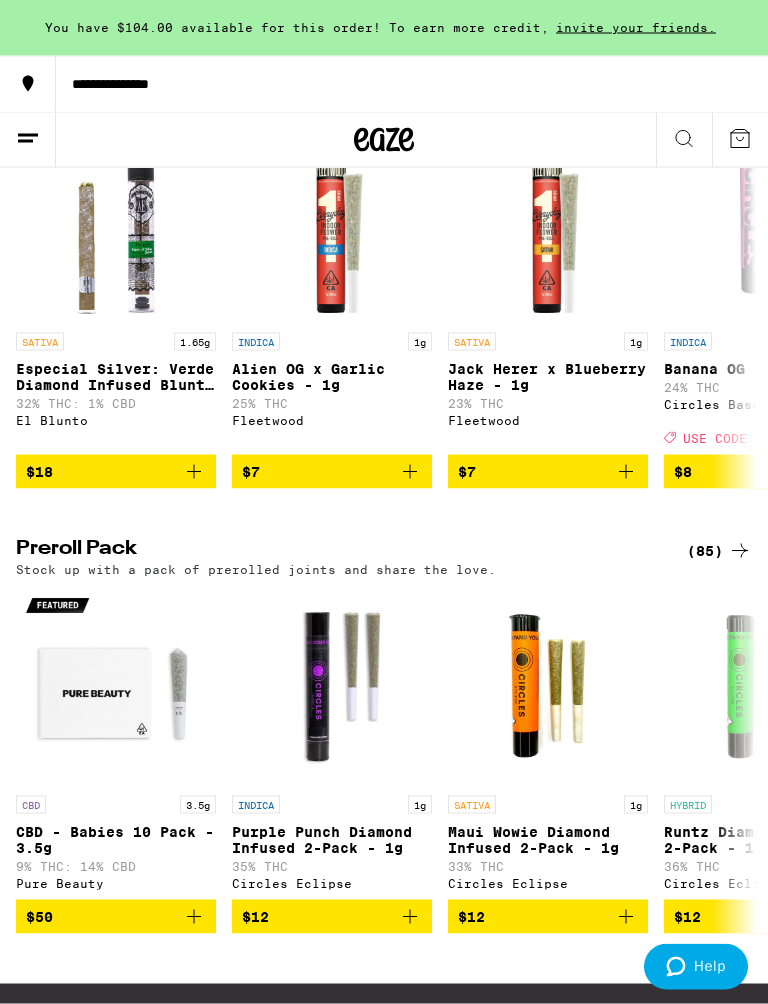 scroll, scrollTop: 1197, scrollLeft: 0, axis: vertical 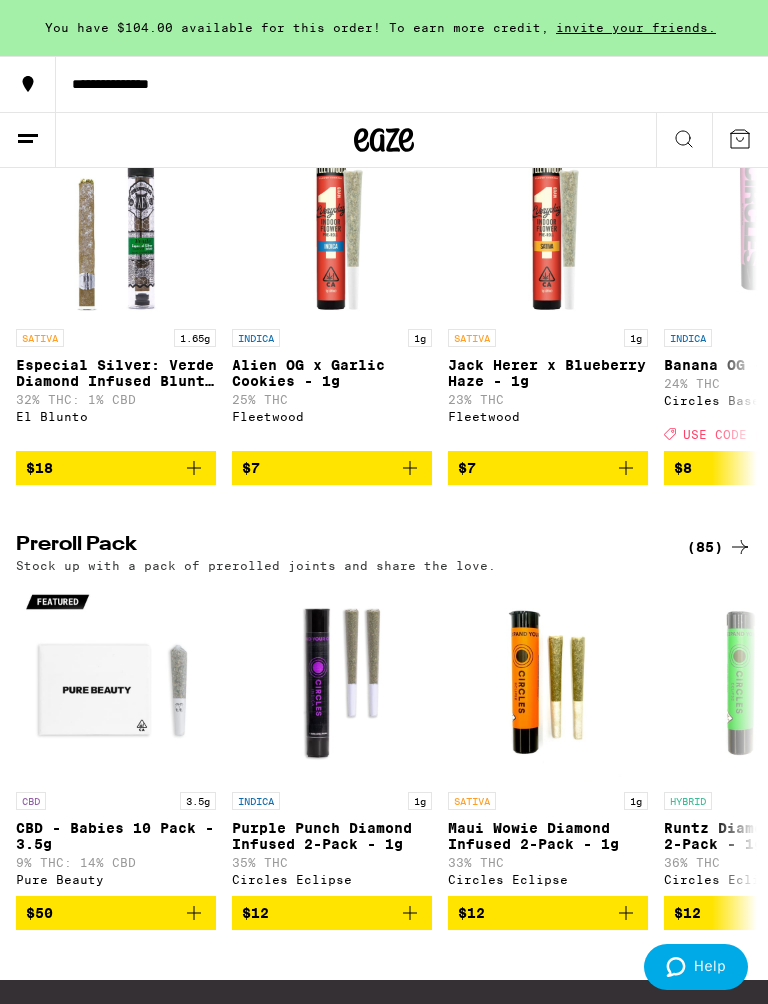 click on "(85)" at bounding box center (719, 547) 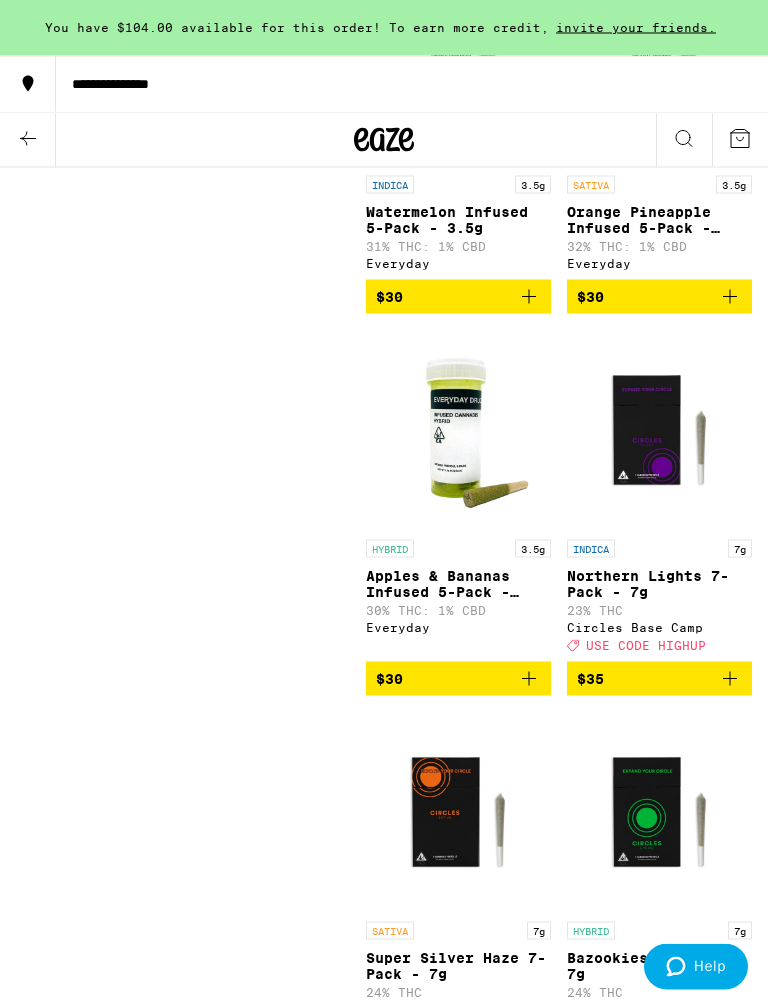 scroll, scrollTop: 5509, scrollLeft: 0, axis: vertical 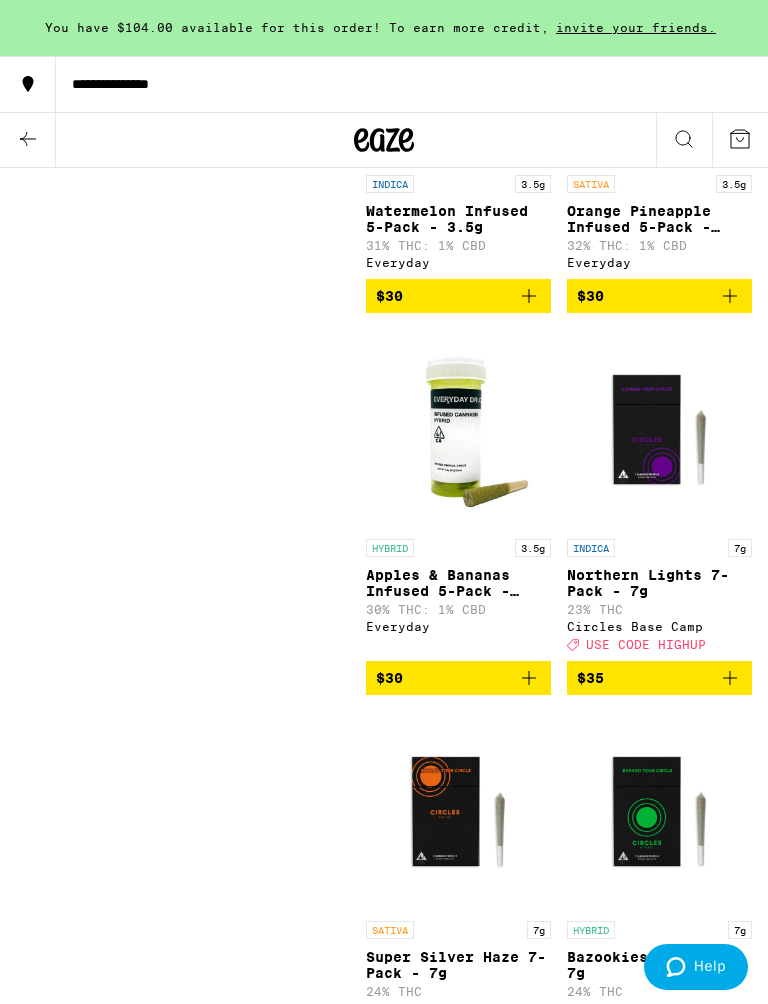 click at bounding box center [458, 429] 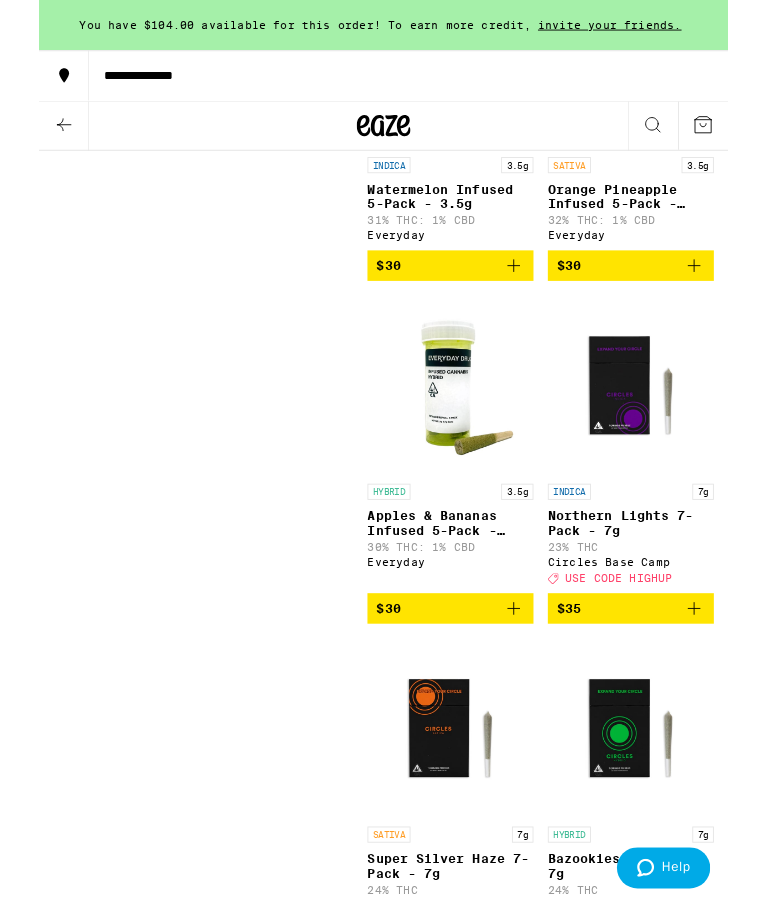 scroll, scrollTop: 5612, scrollLeft: 0, axis: vertical 